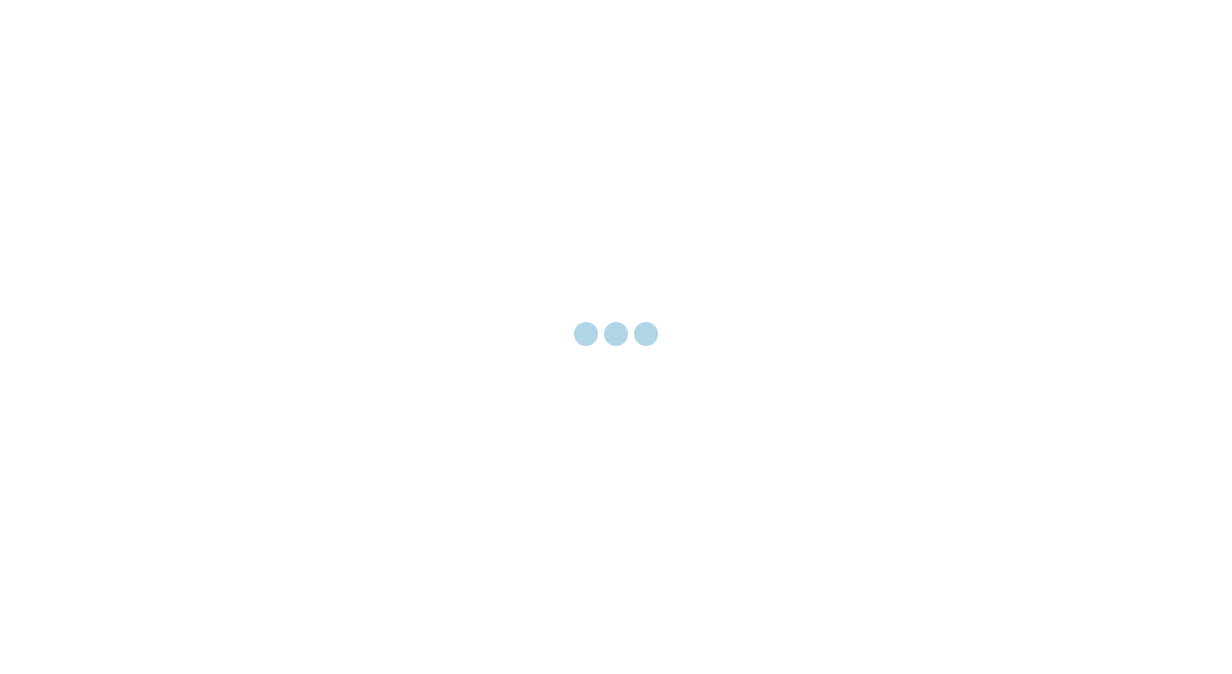 scroll, scrollTop: 0, scrollLeft: 0, axis: both 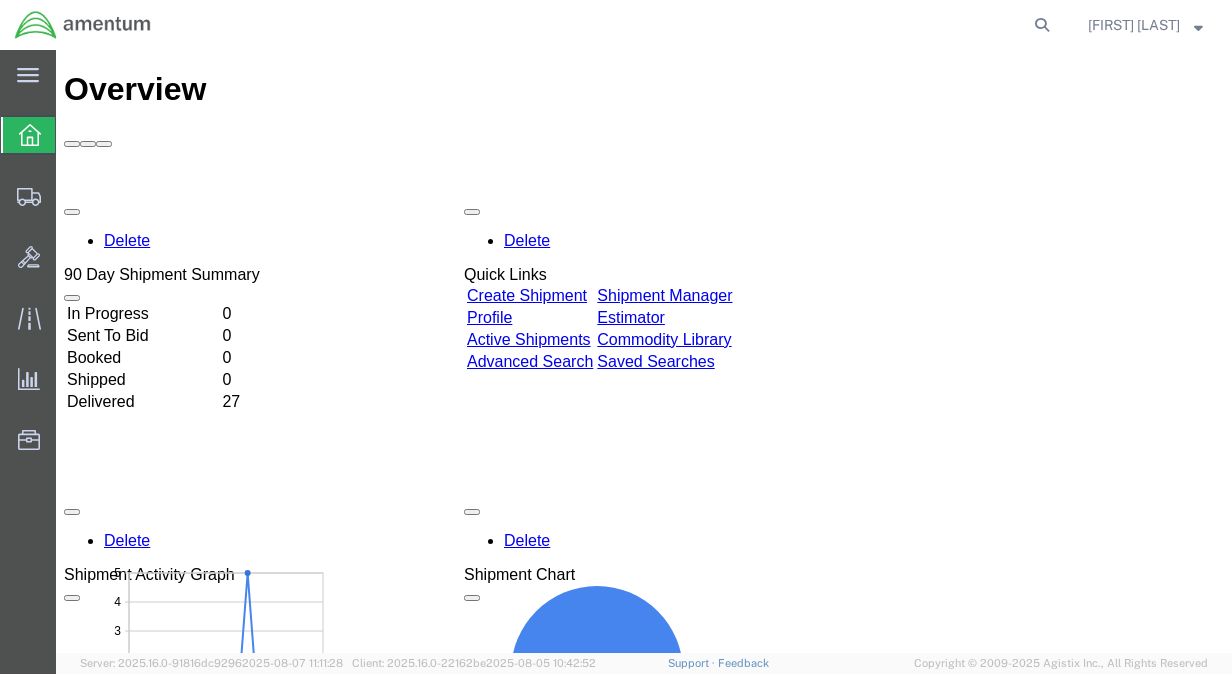 click on "Create Shipment" at bounding box center (527, 295) 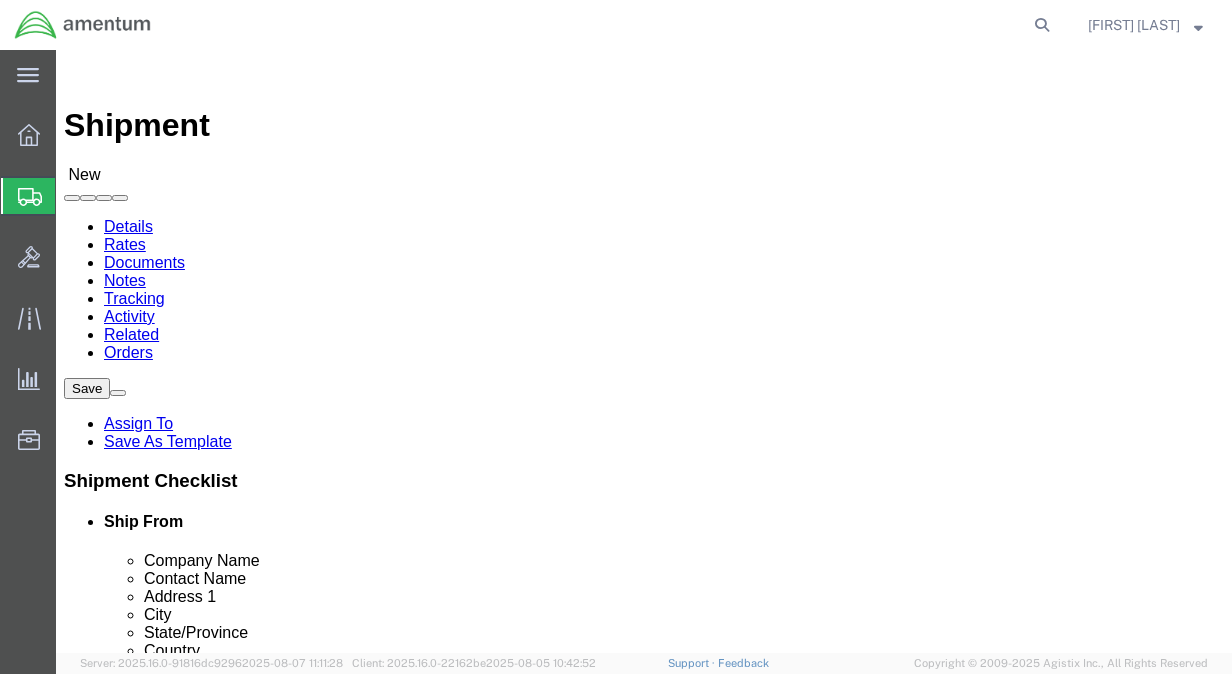 select 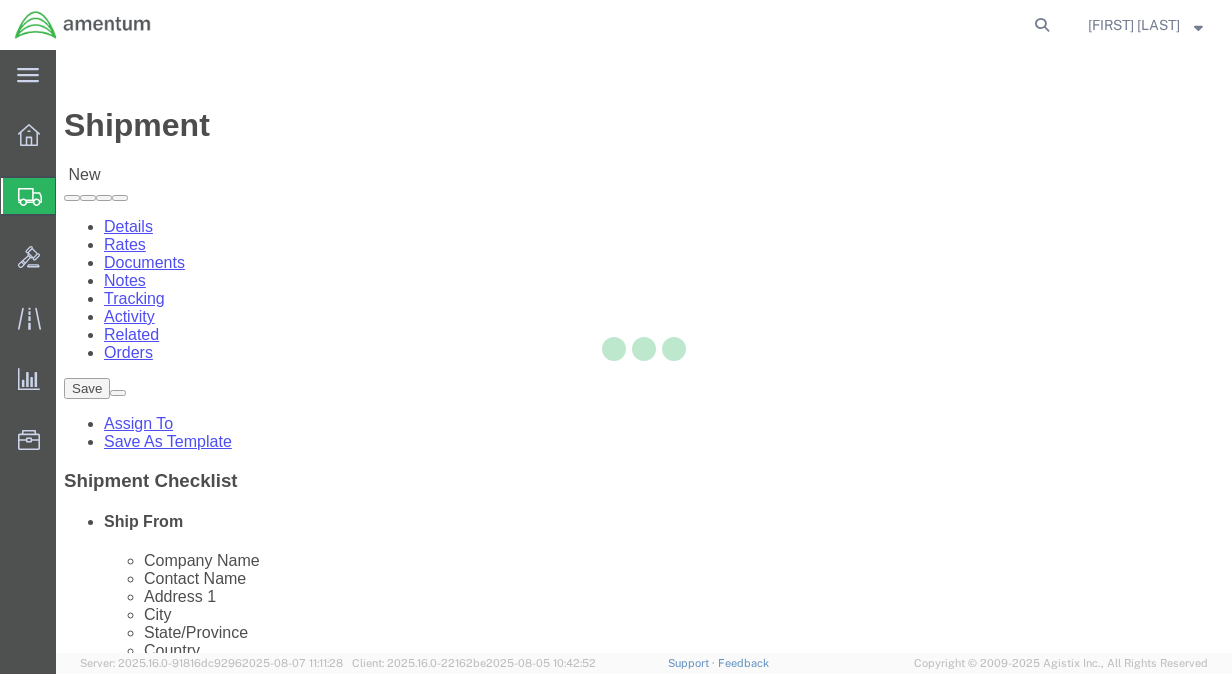 type on "Amentum Services, Inc." 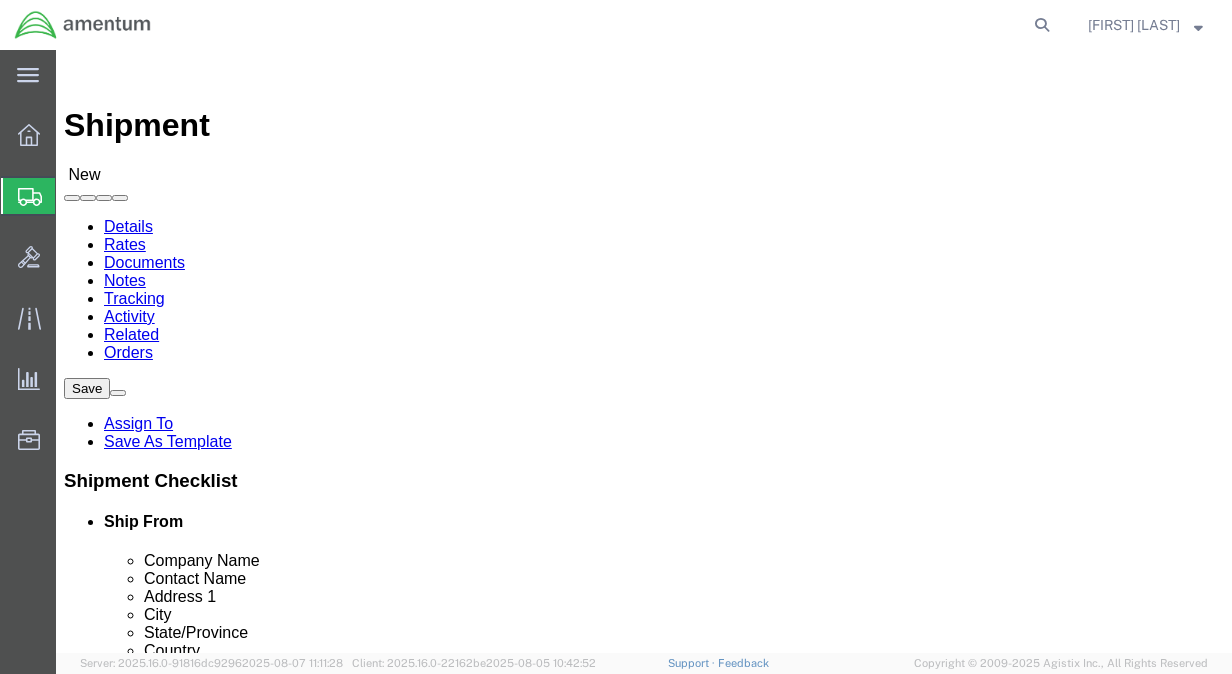 click 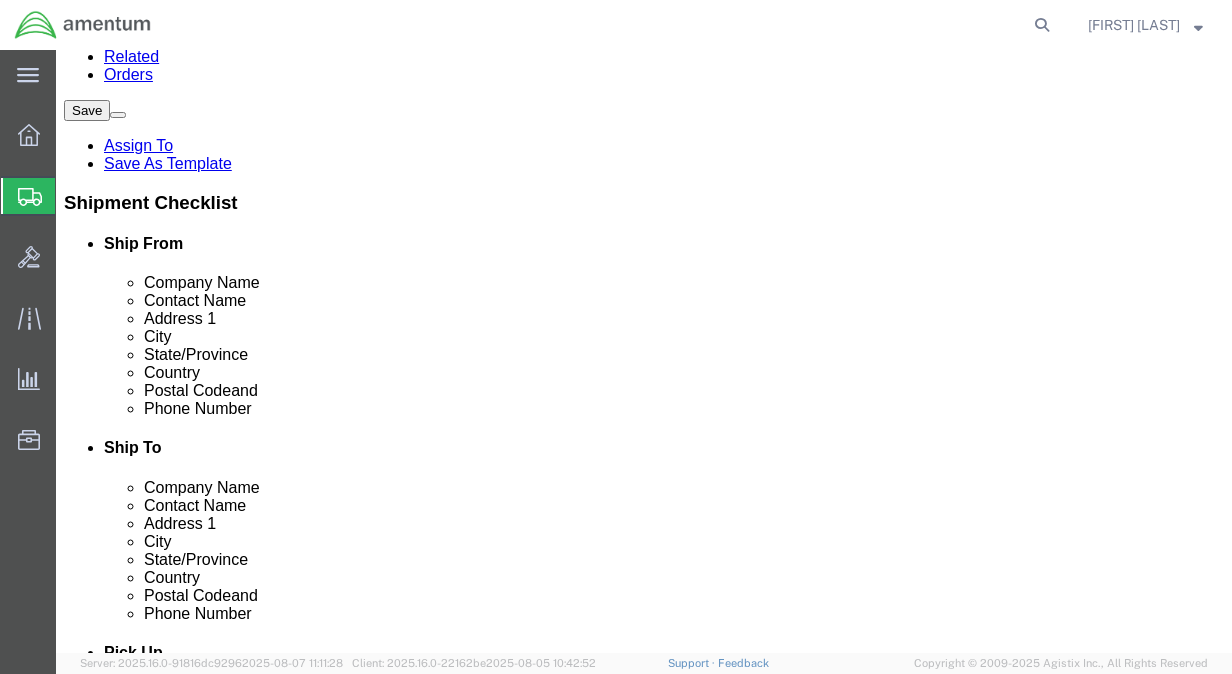 scroll, scrollTop: 280, scrollLeft: 0, axis: vertical 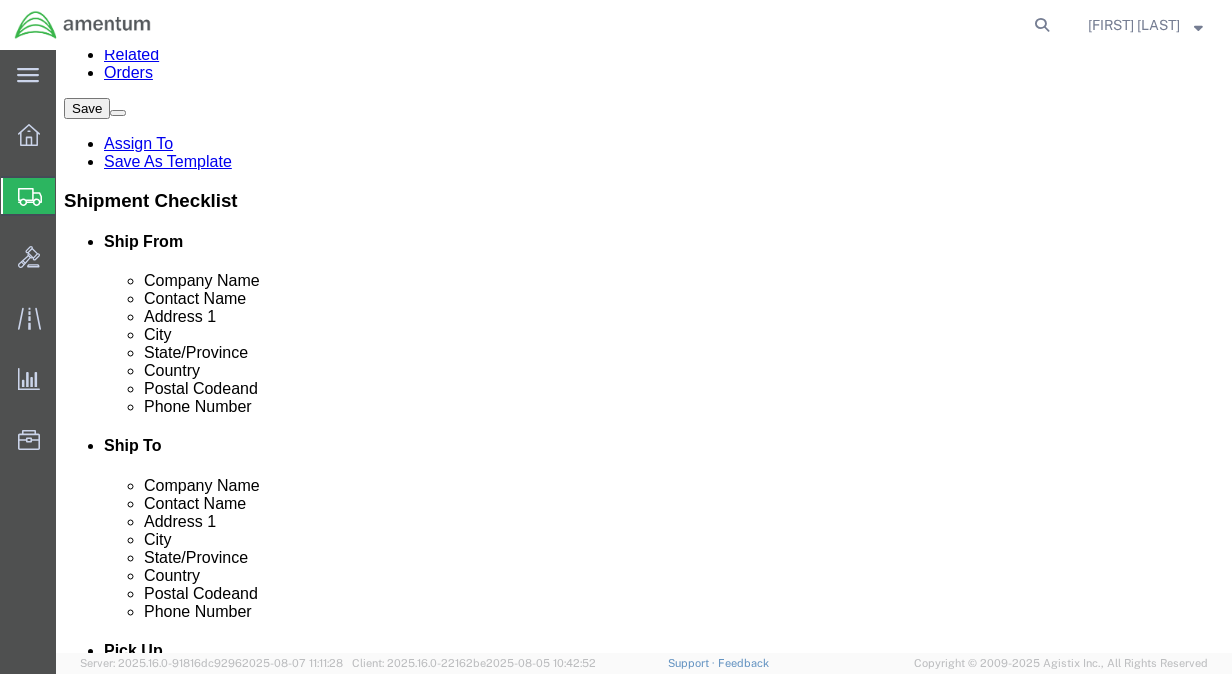 click on "[CITY], [STATE] [POSTAL_CODE]" 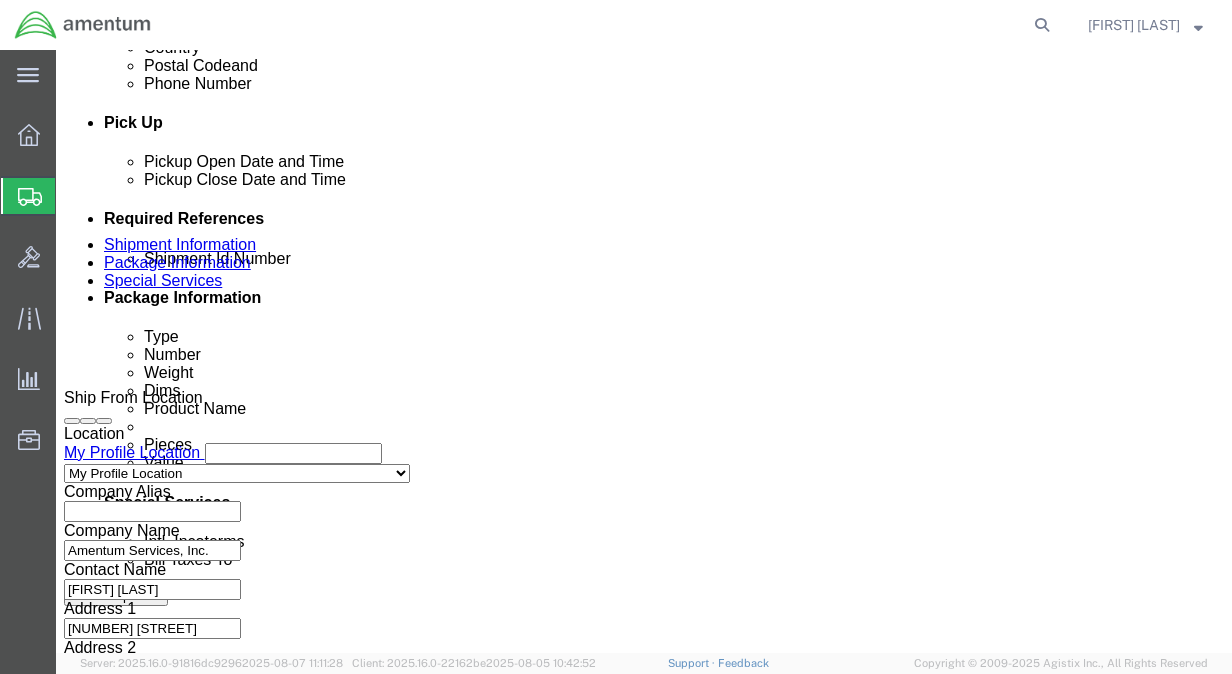 scroll, scrollTop: 1319, scrollLeft: 0, axis: vertical 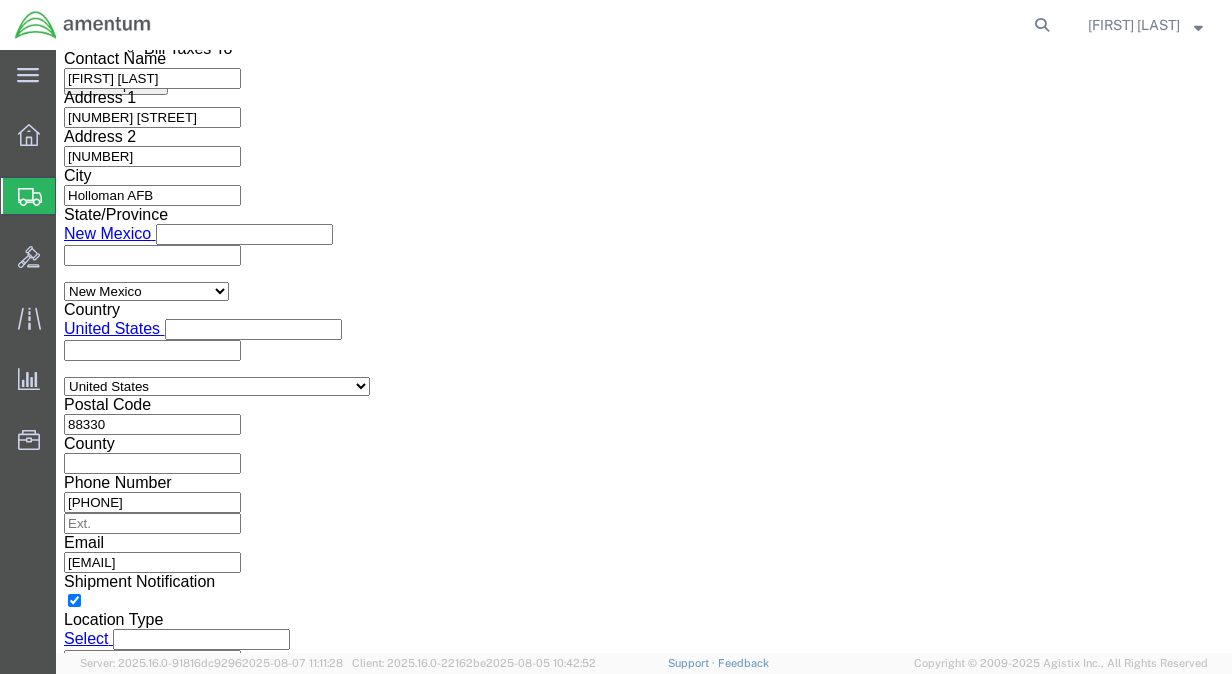 click 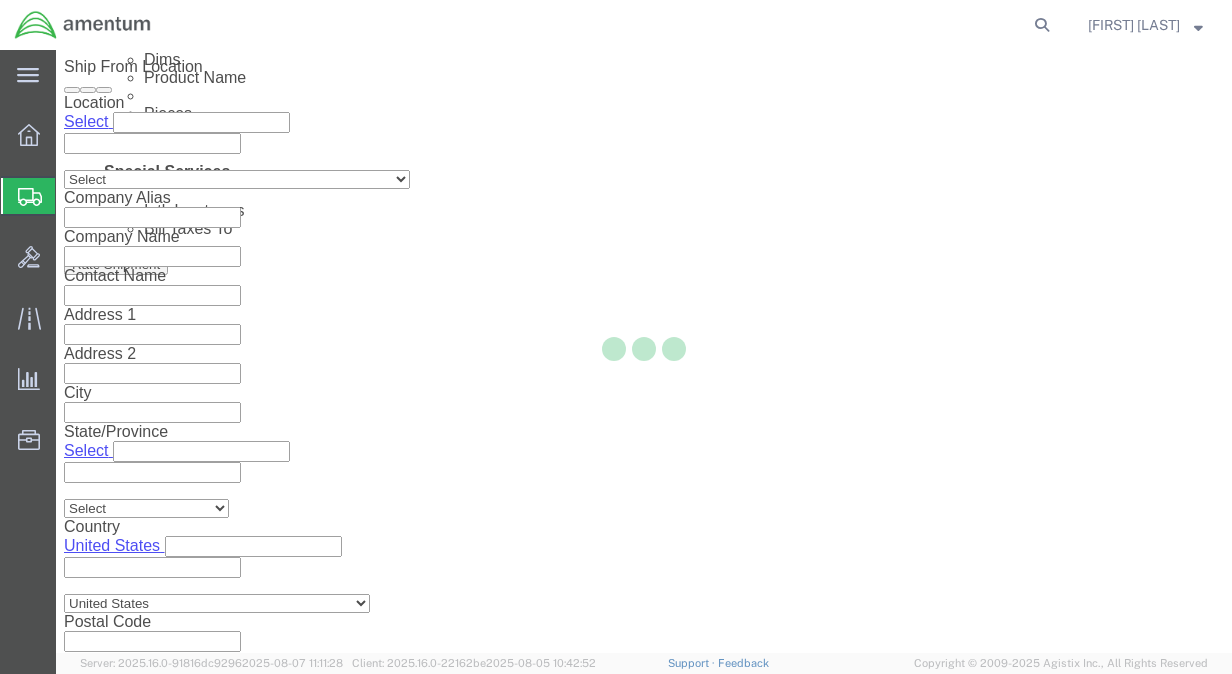 scroll, scrollTop: 1319, scrollLeft: 0, axis: vertical 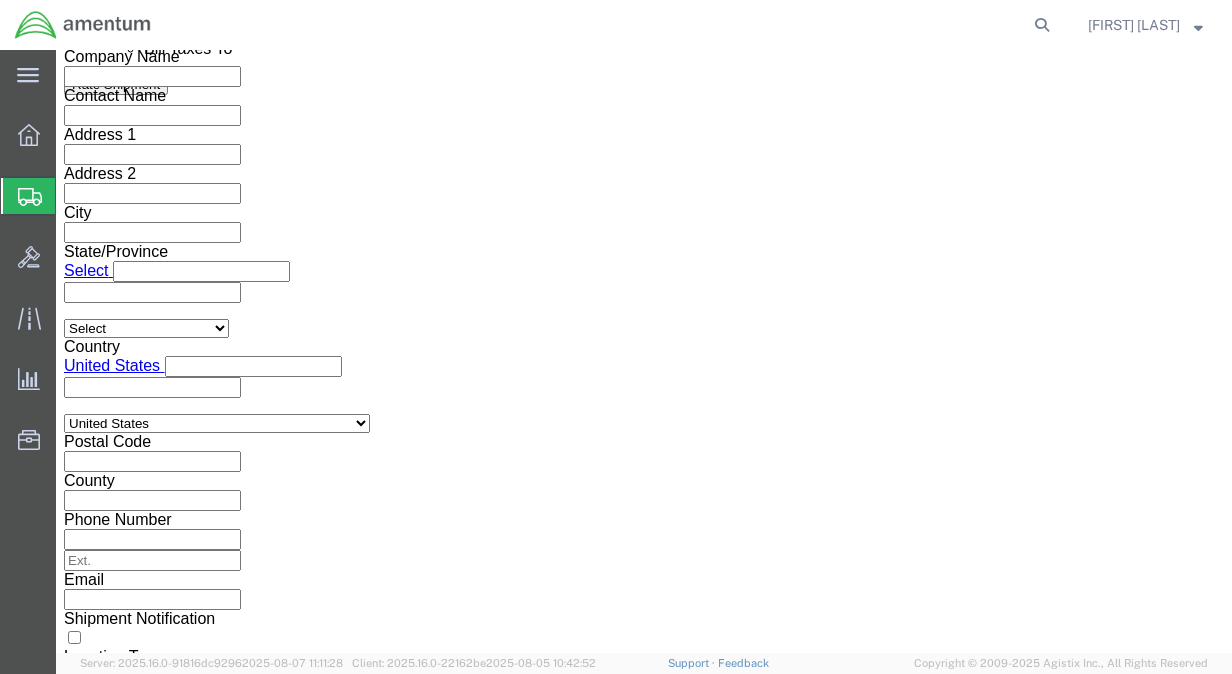 click 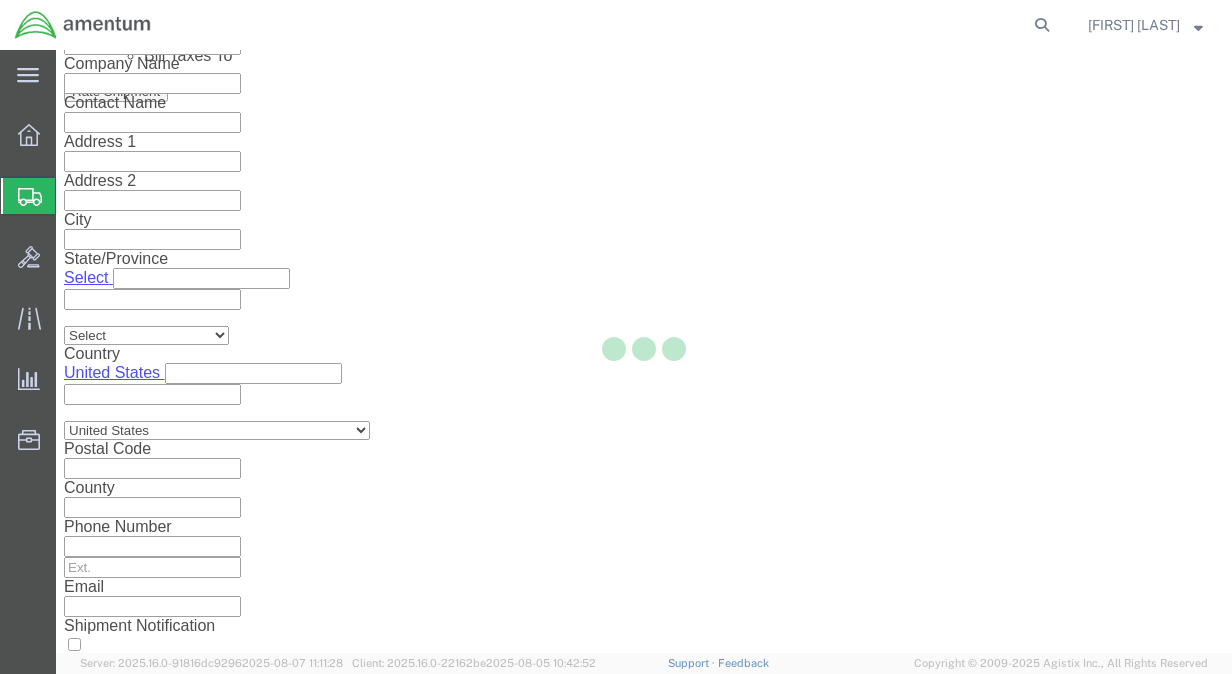 scroll, scrollTop: 68, scrollLeft: 0, axis: vertical 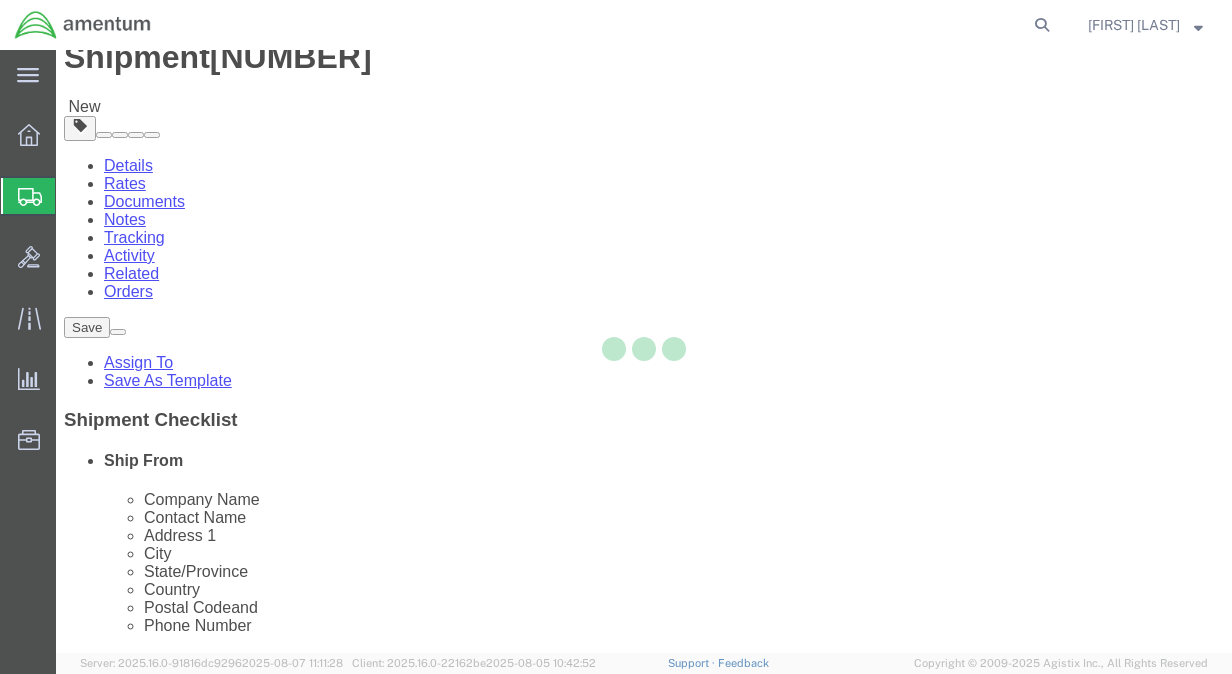 select on "CBOX" 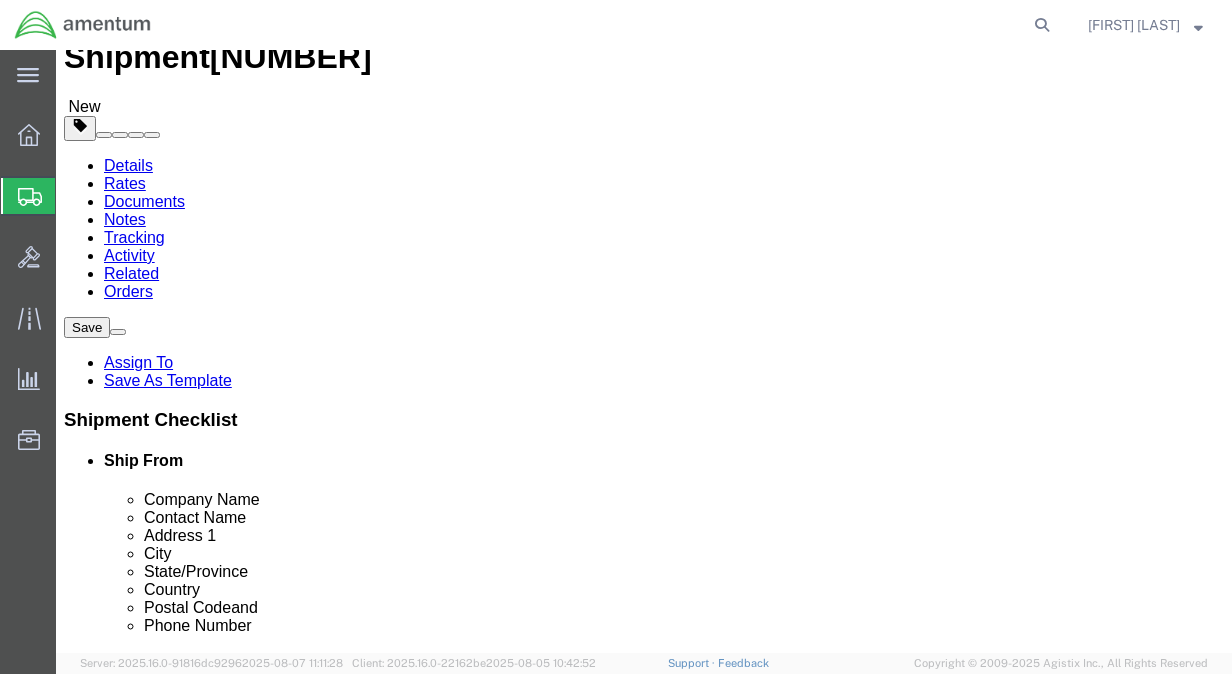 click on "Create Shipment" 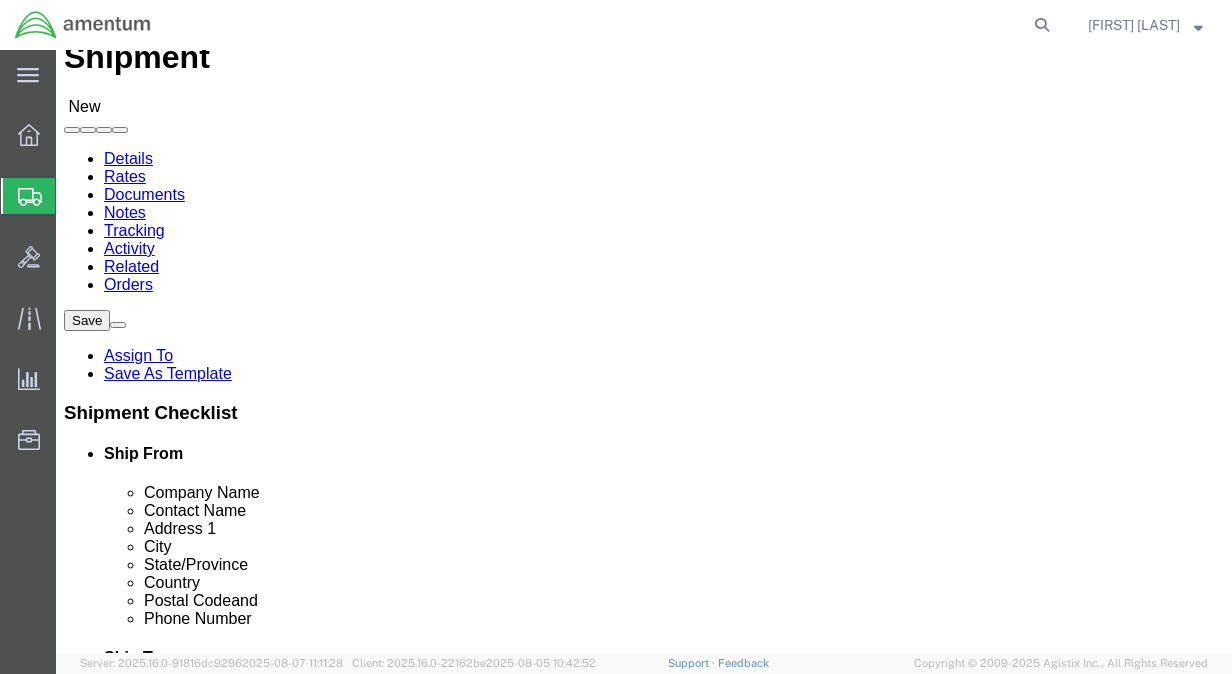 select on "MYPROFILE" 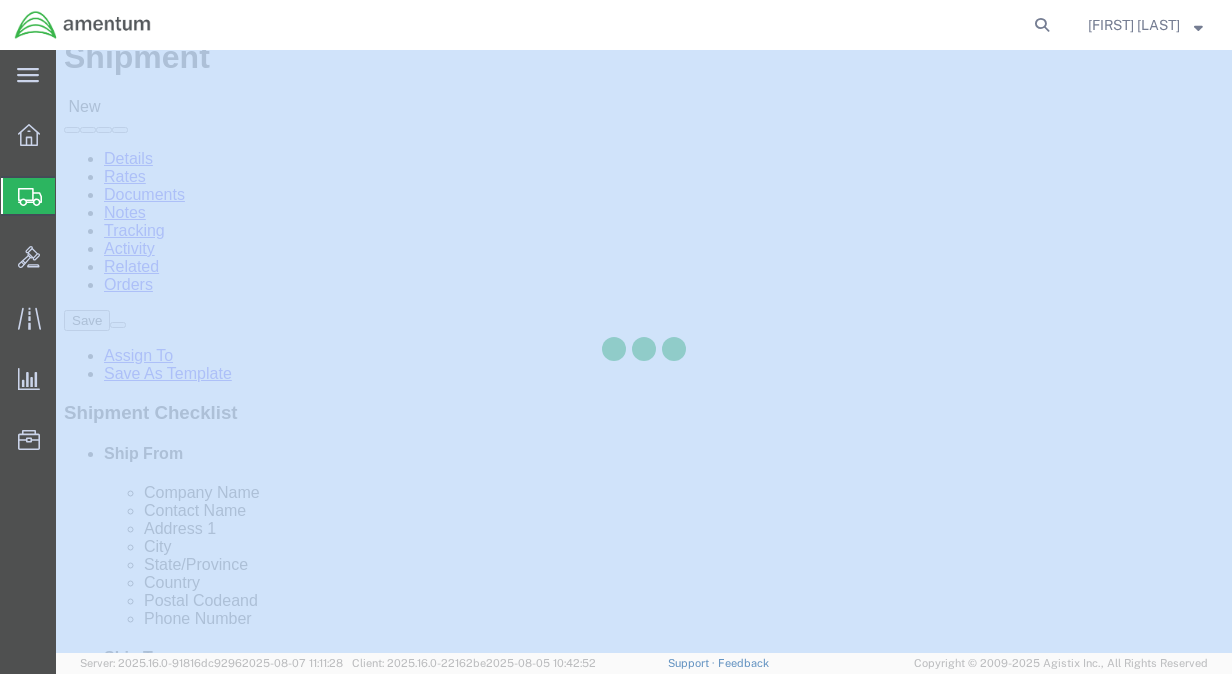 click 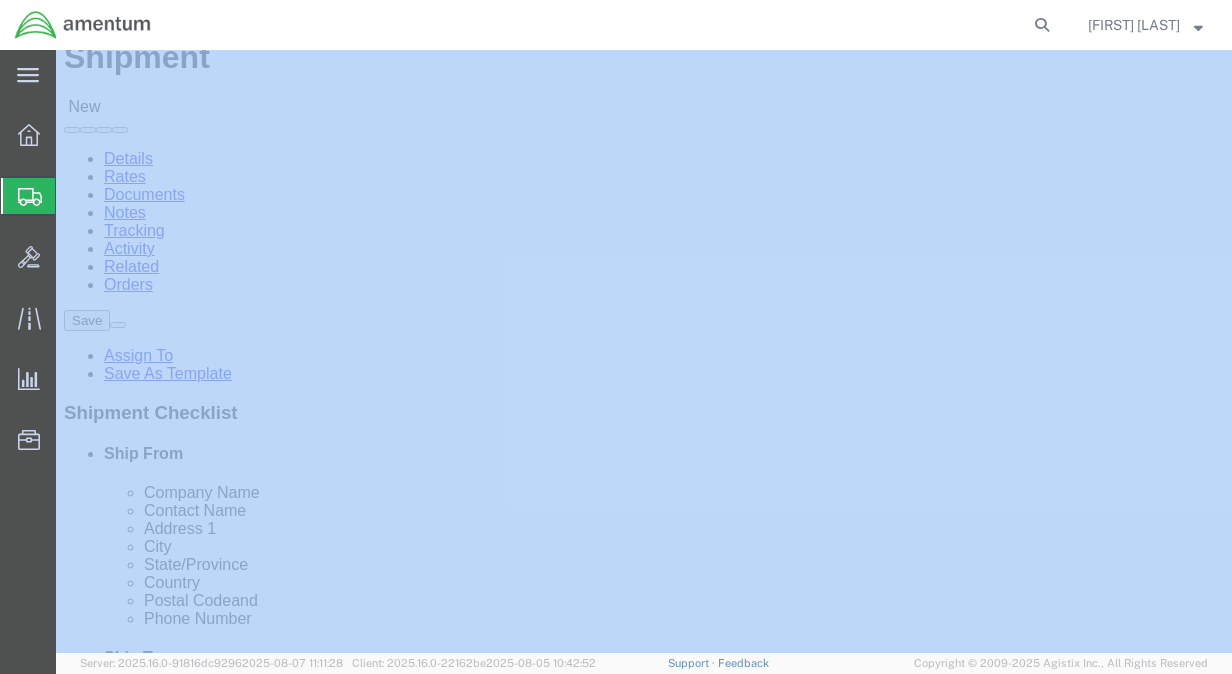 select on "TX" 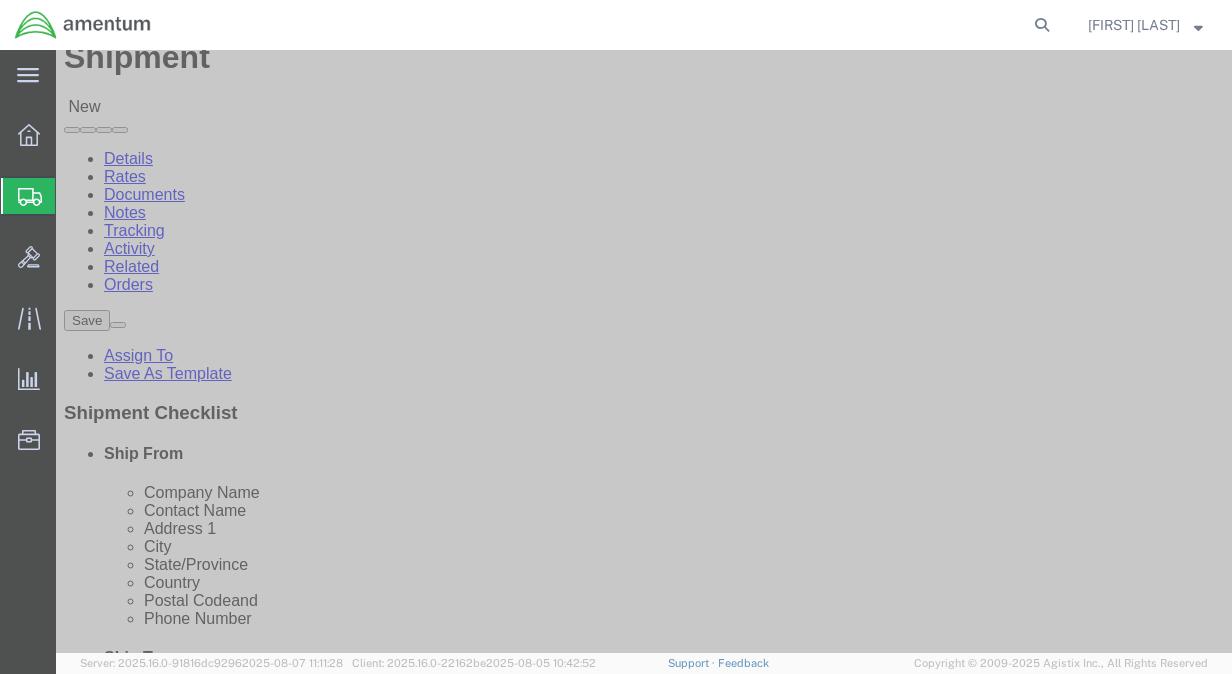 scroll, scrollTop: 3188, scrollLeft: 0, axis: vertical 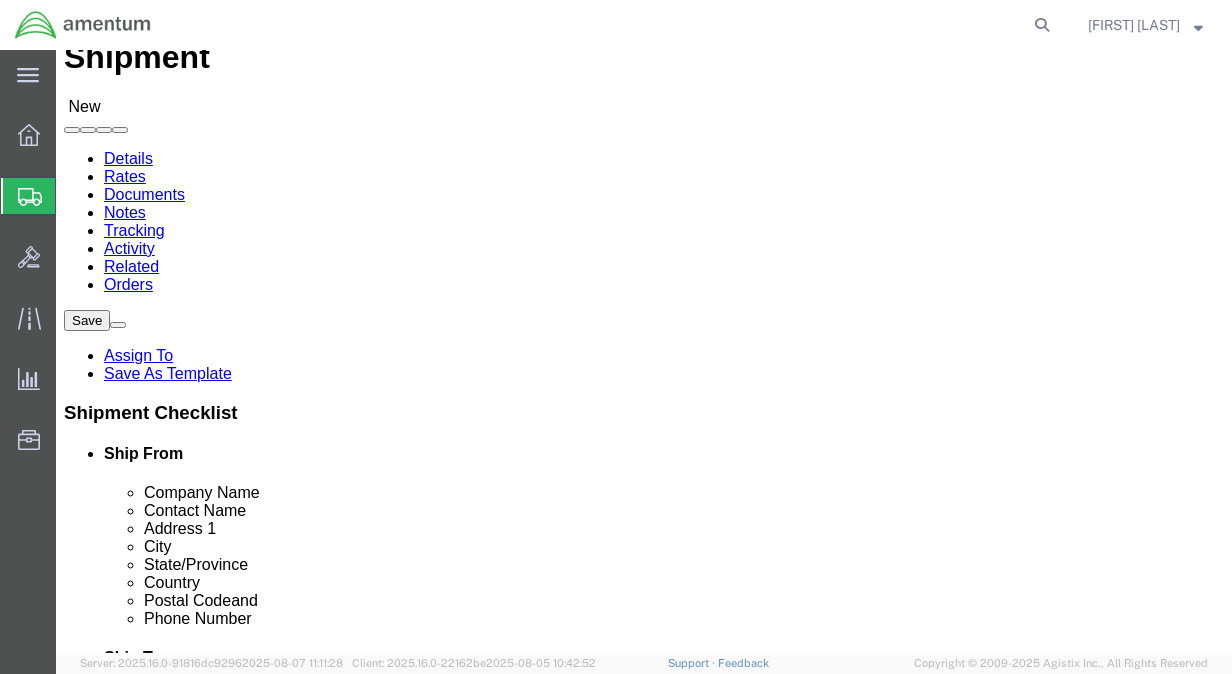 click on "Copyright © 2009-2025 Agistix Inc., All Rights Reserved" 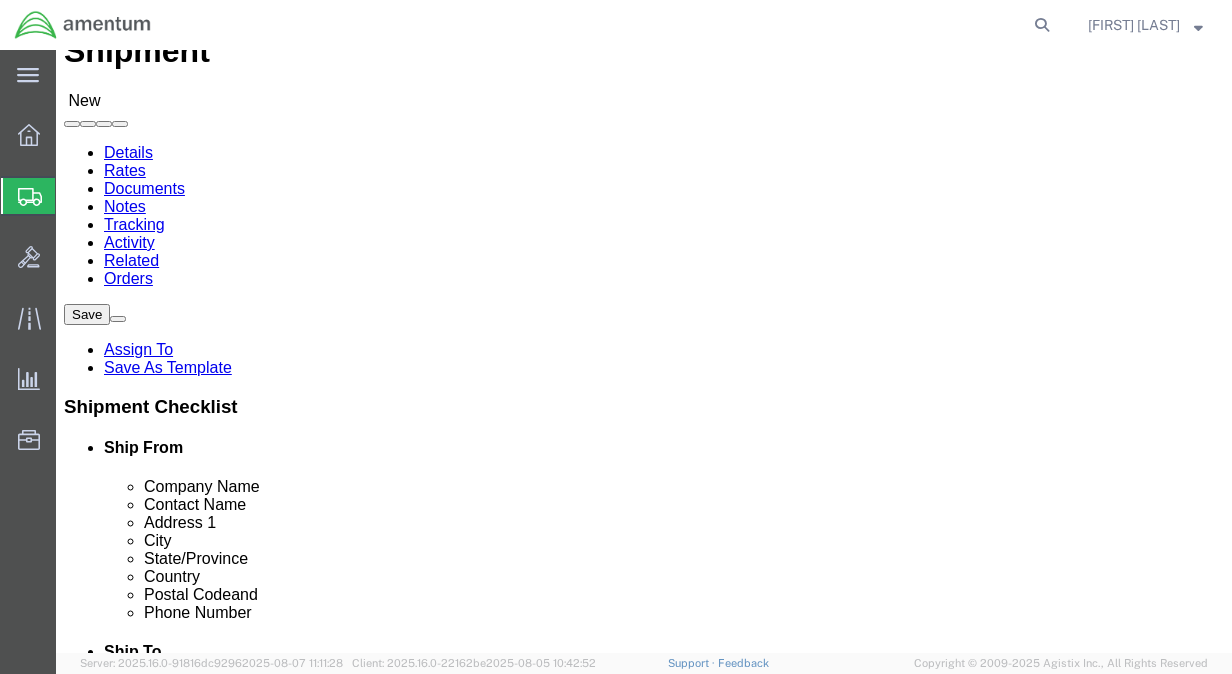 type on "76127" 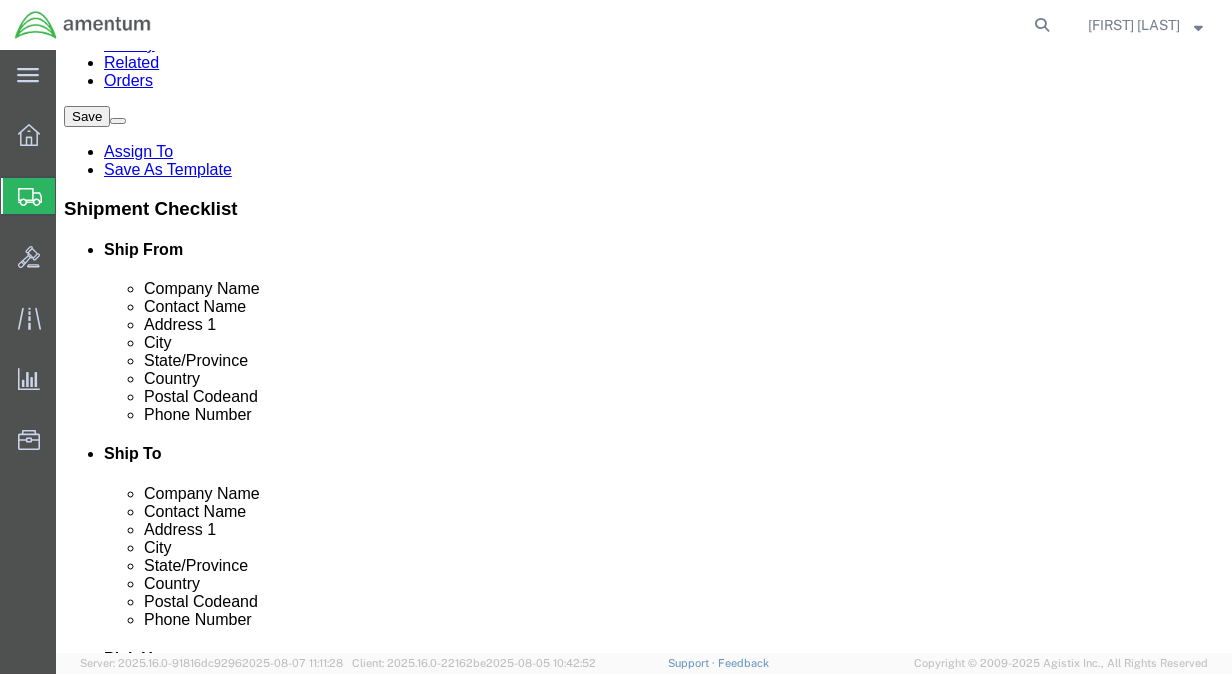 scroll, scrollTop: 274, scrollLeft: 0, axis: vertical 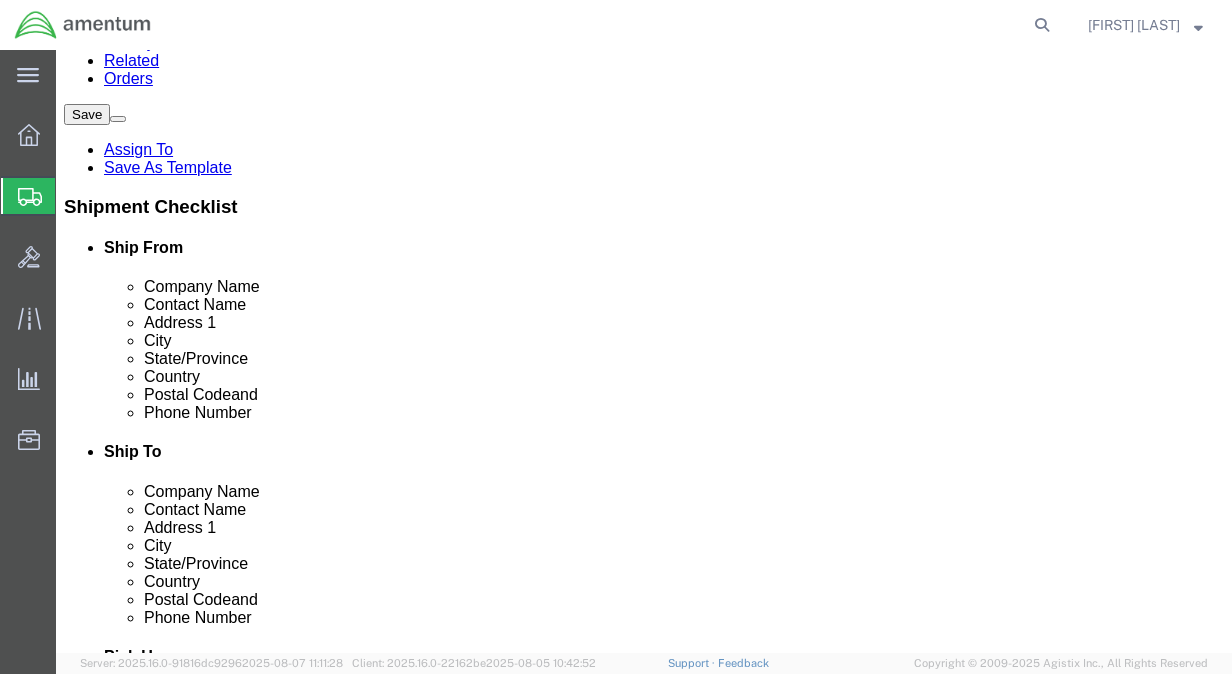 click 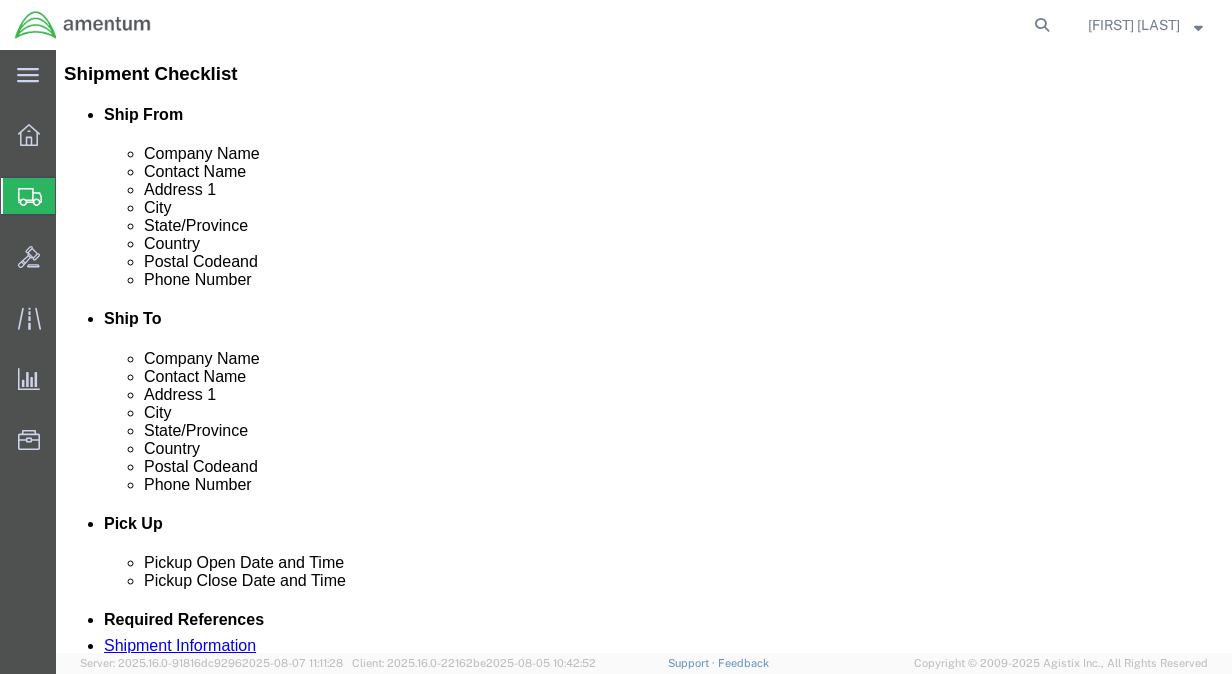 scroll, scrollTop: 434, scrollLeft: 0, axis: vertical 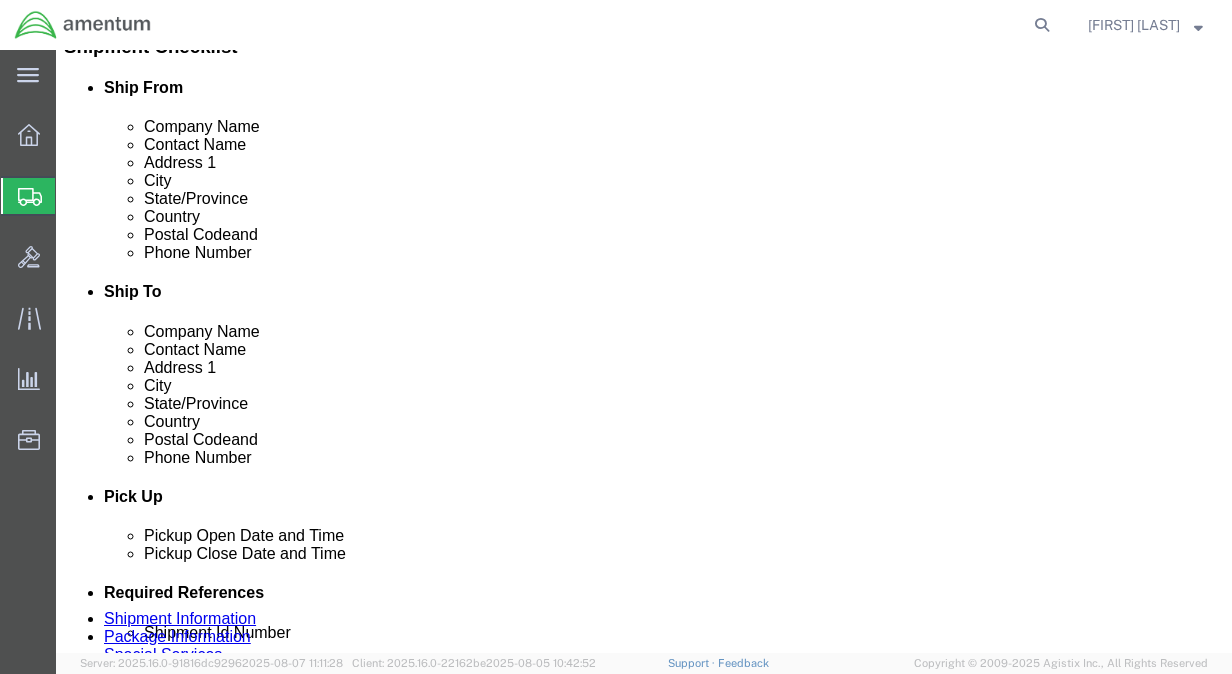 click on "[PHONE]" 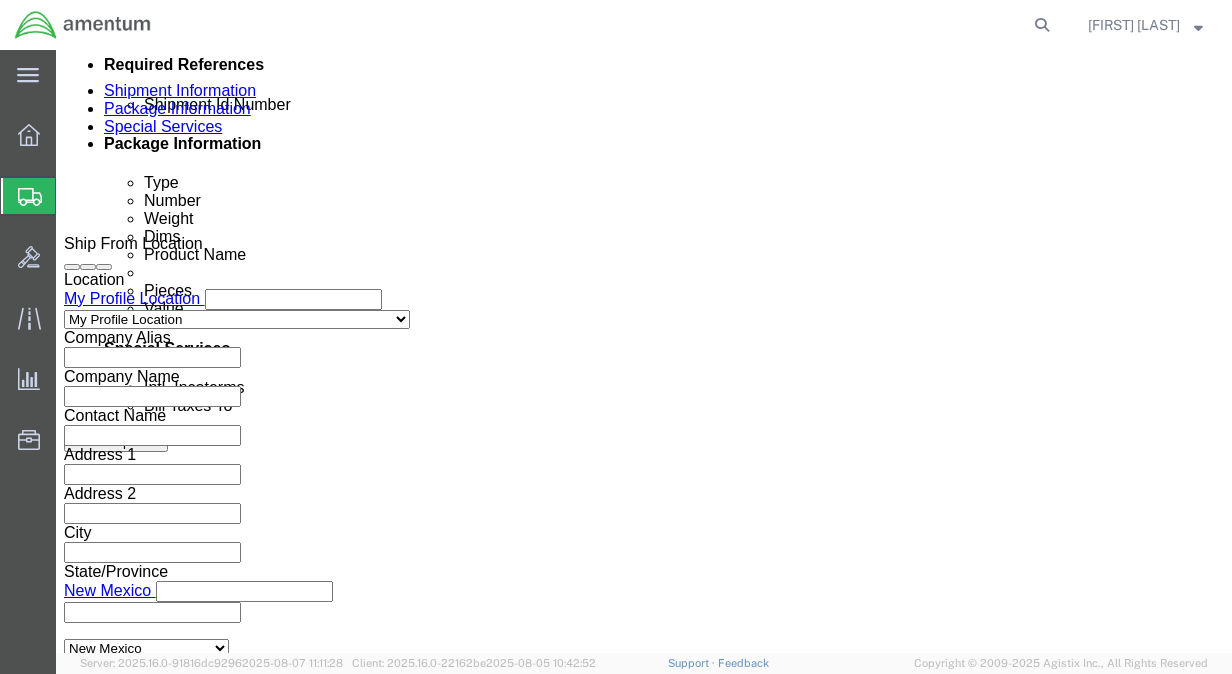 scroll, scrollTop: 1319, scrollLeft: 0, axis: vertical 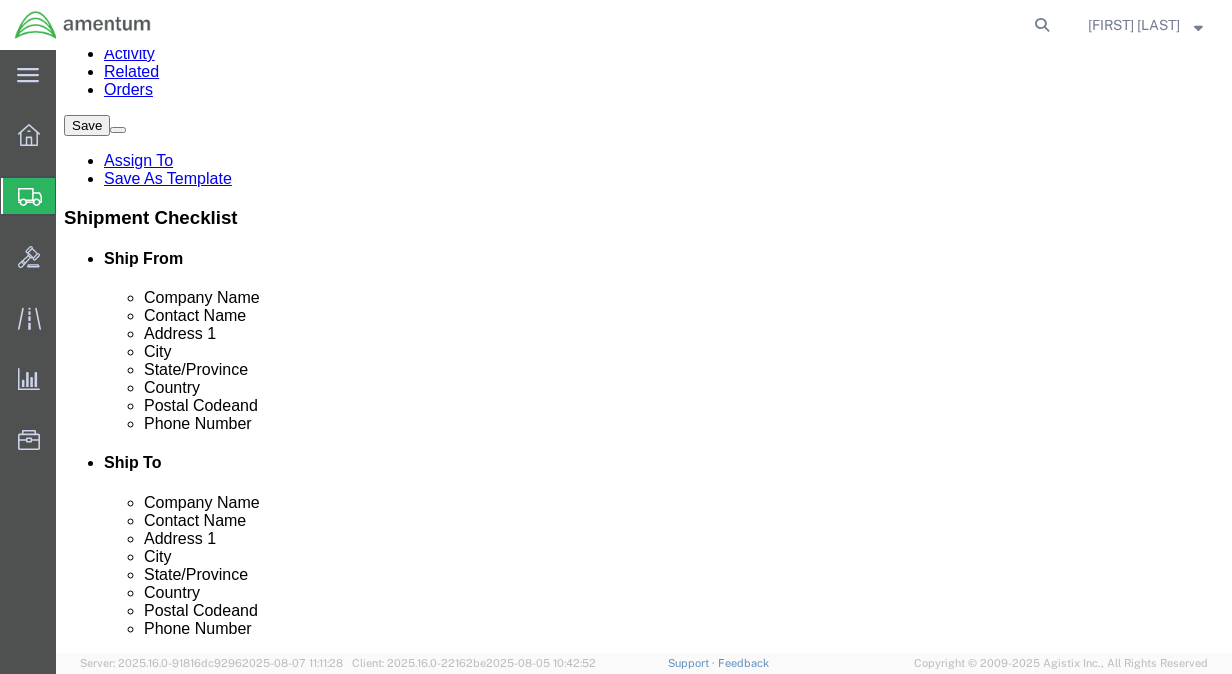 type on "[PHONE]" 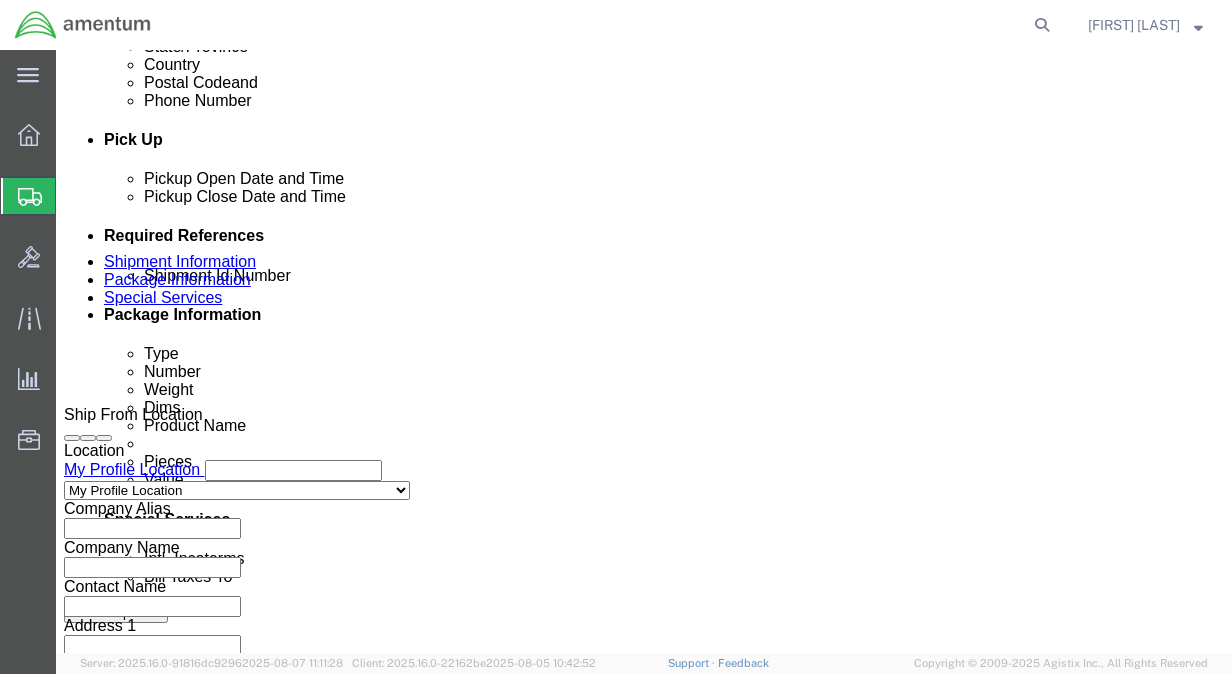 click on "Aug 07 2025 5:00 PM" 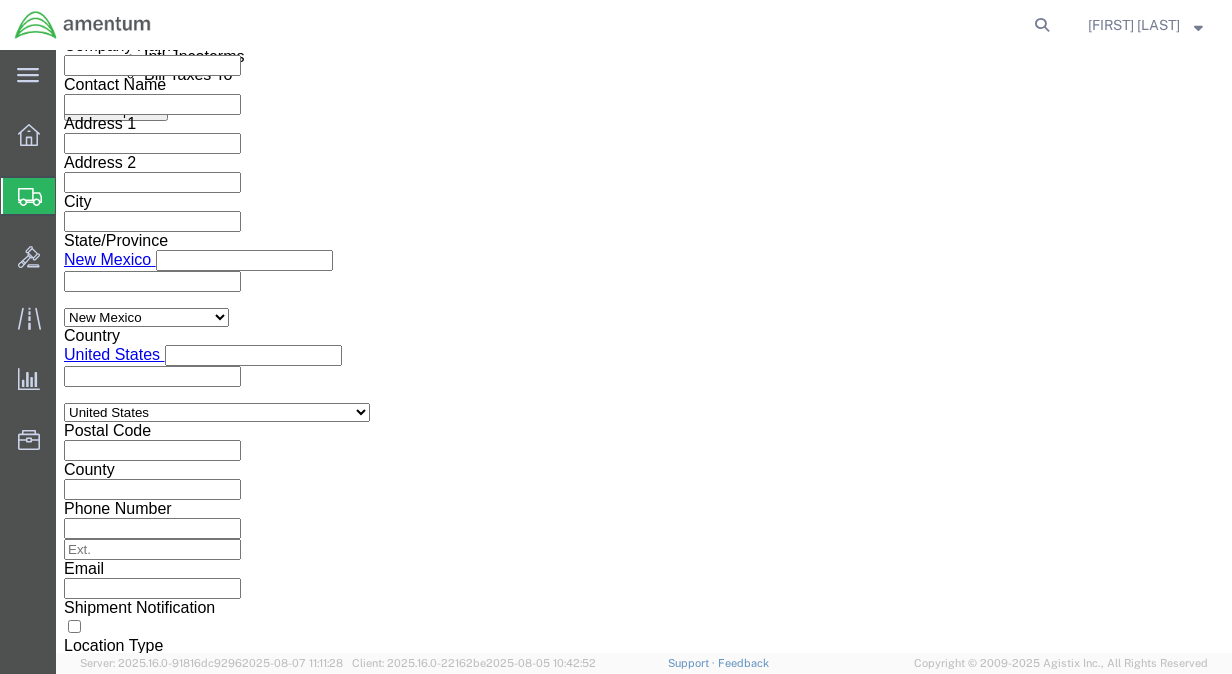 scroll, scrollTop: 1319, scrollLeft: 0, axis: vertical 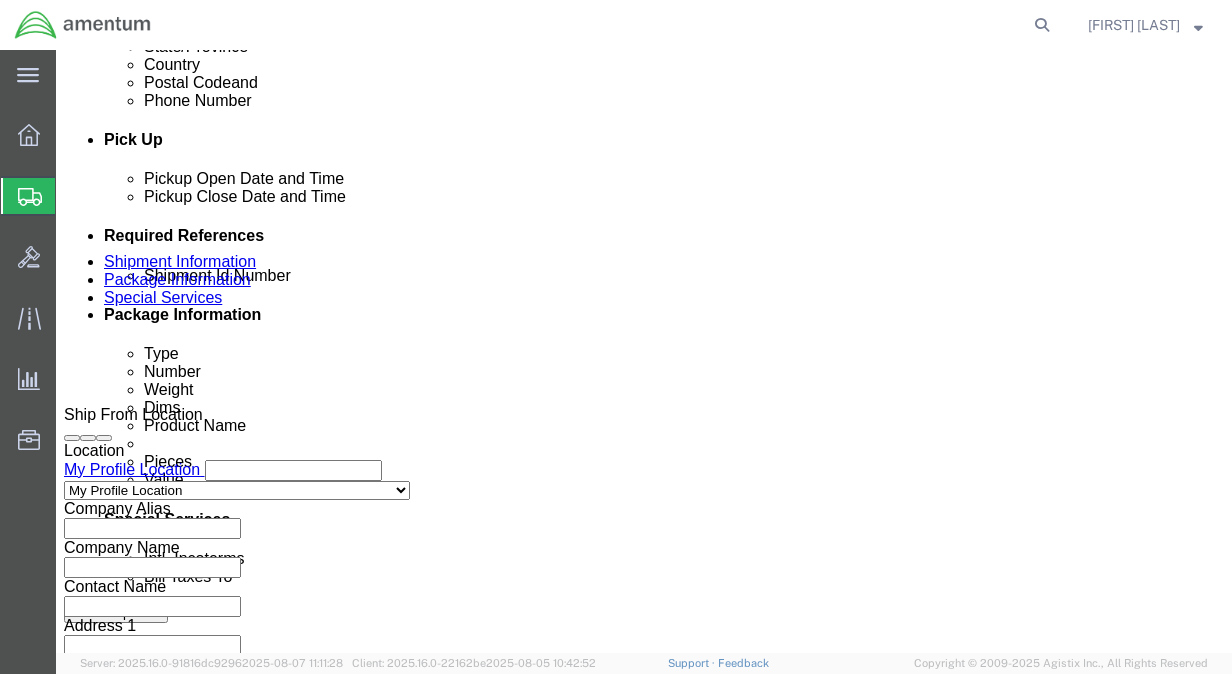 click on "Aug 07 2025 4:00 PM" 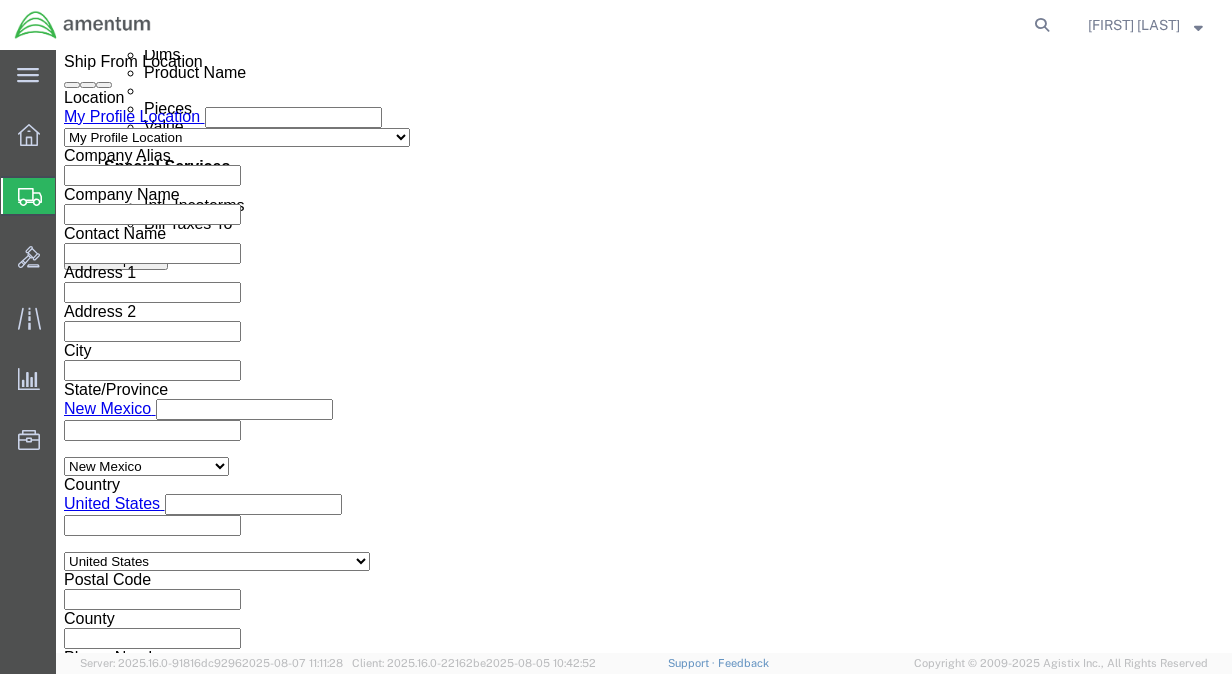 type on ":00 PM" 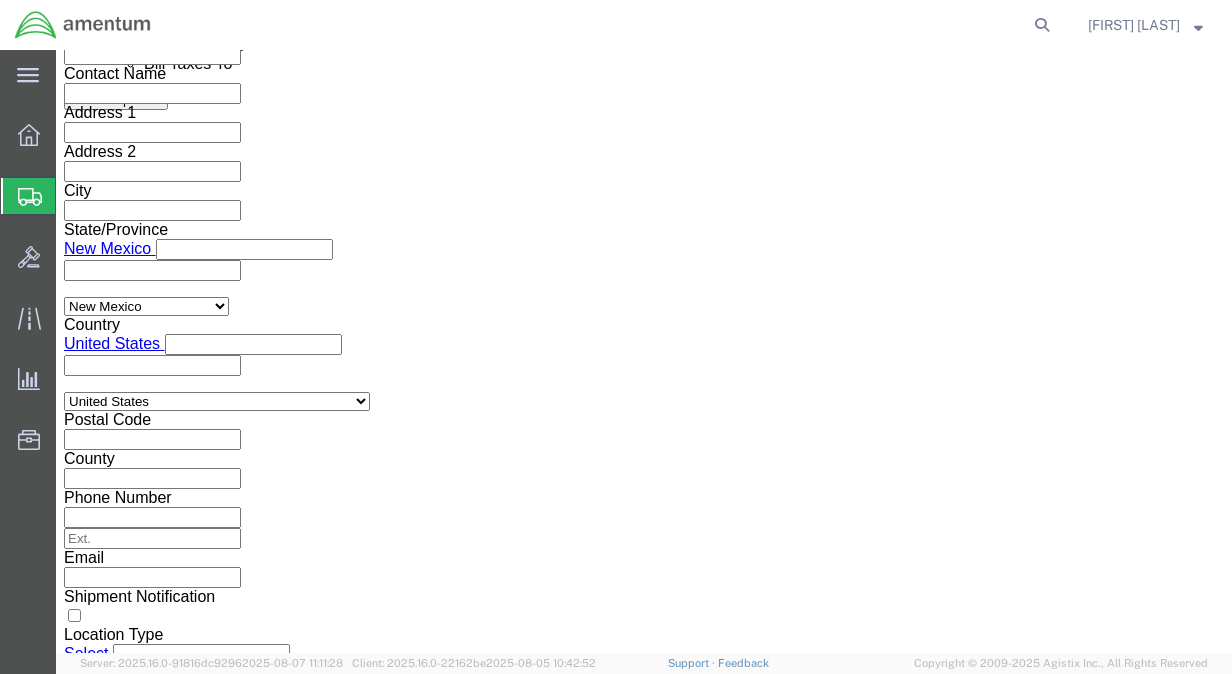 scroll, scrollTop: 1319, scrollLeft: 0, axis: vertical 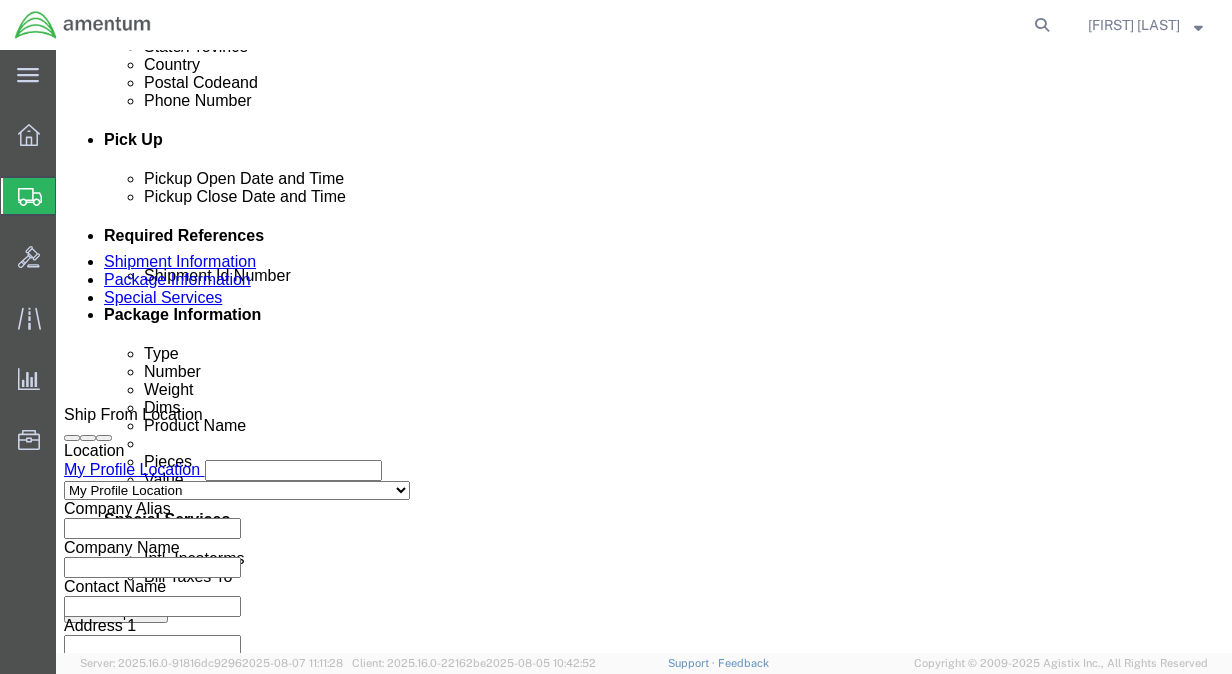 click on "Add reference" 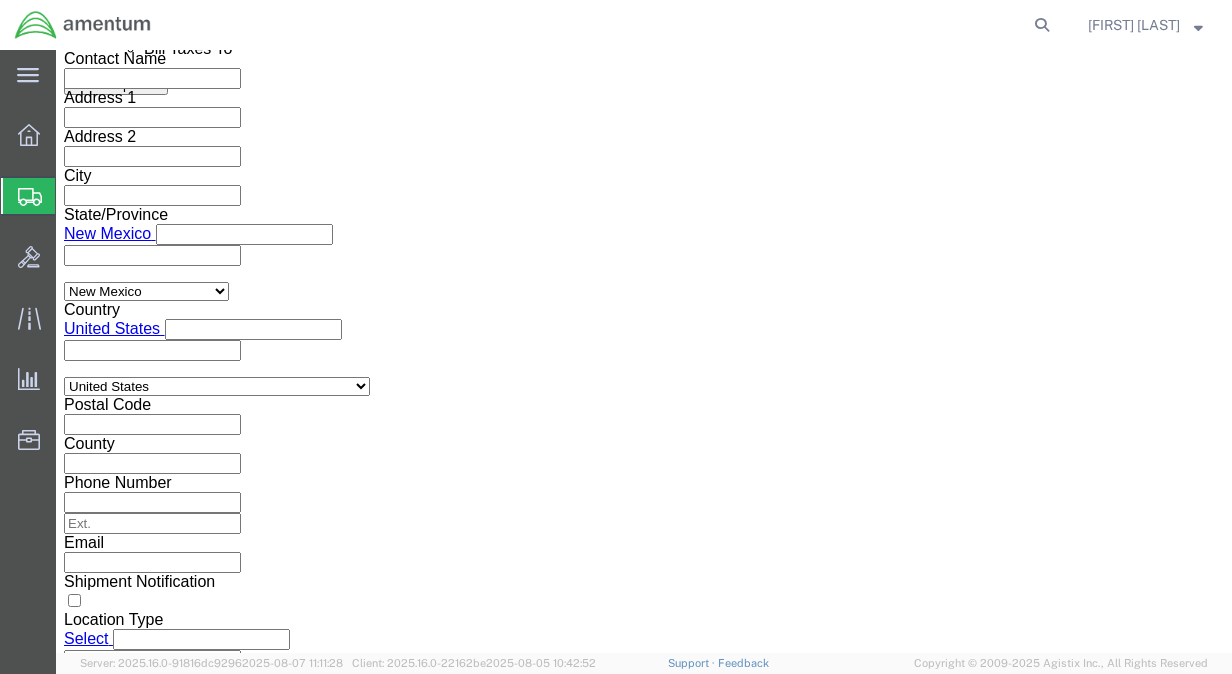 type 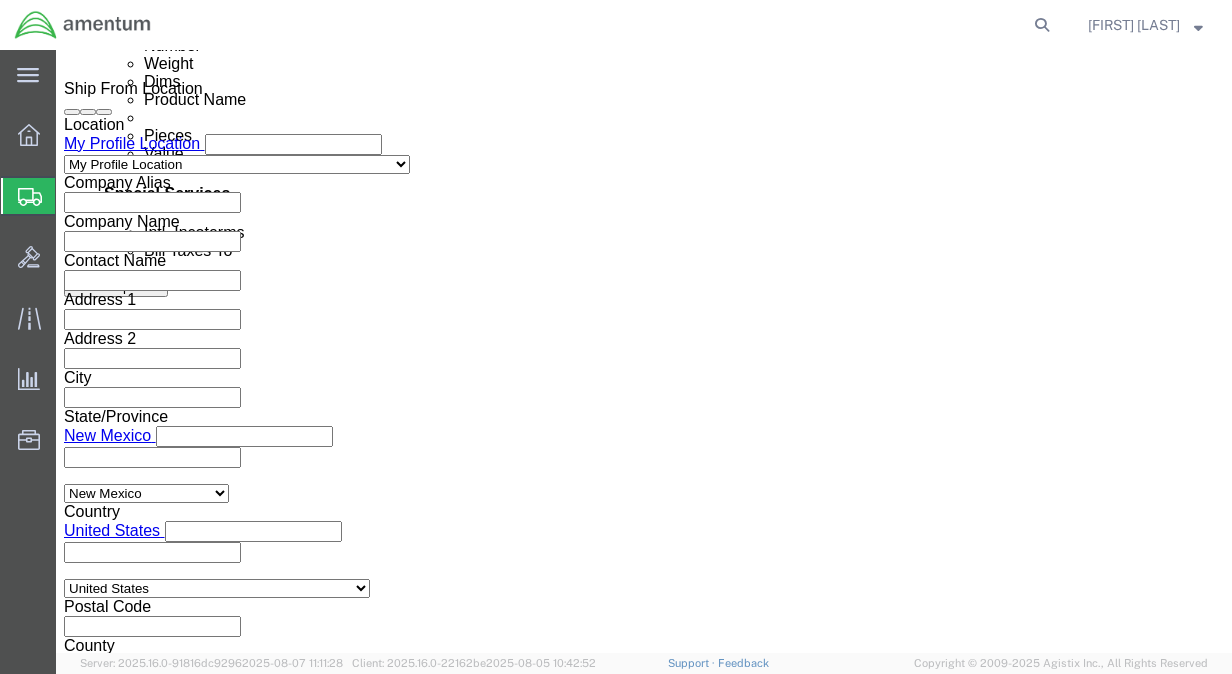 scroll, scrollTop: 1079, scrollLeft: 0, axis: vertical 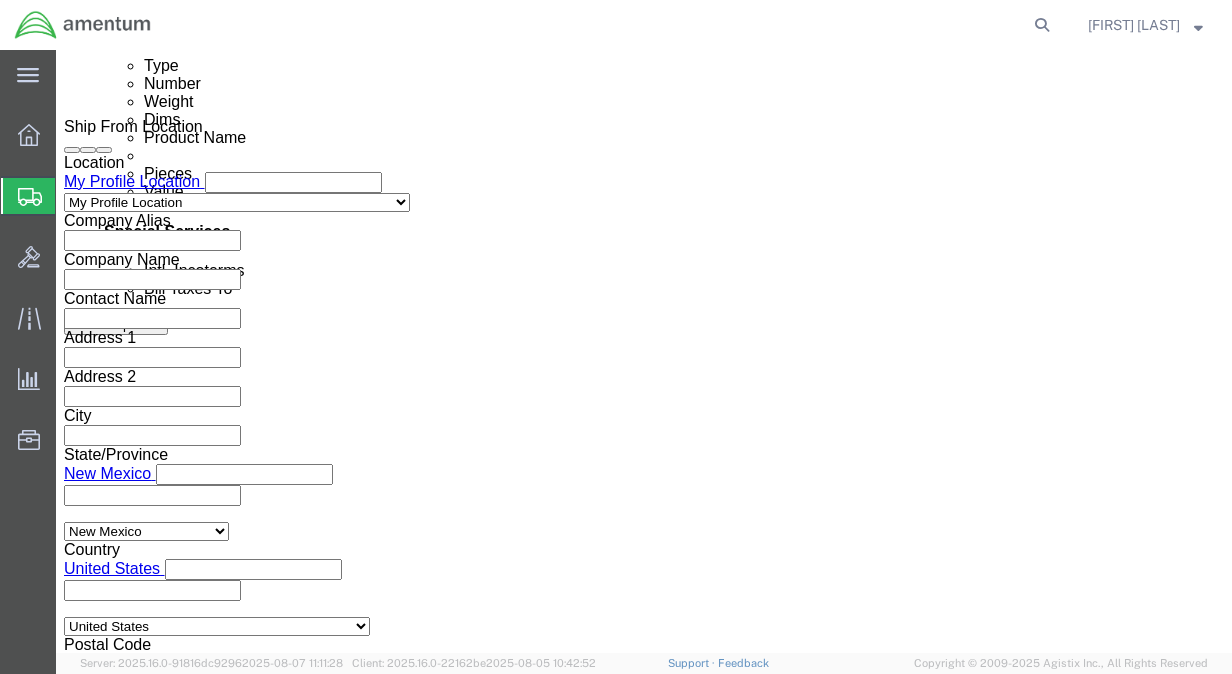 click 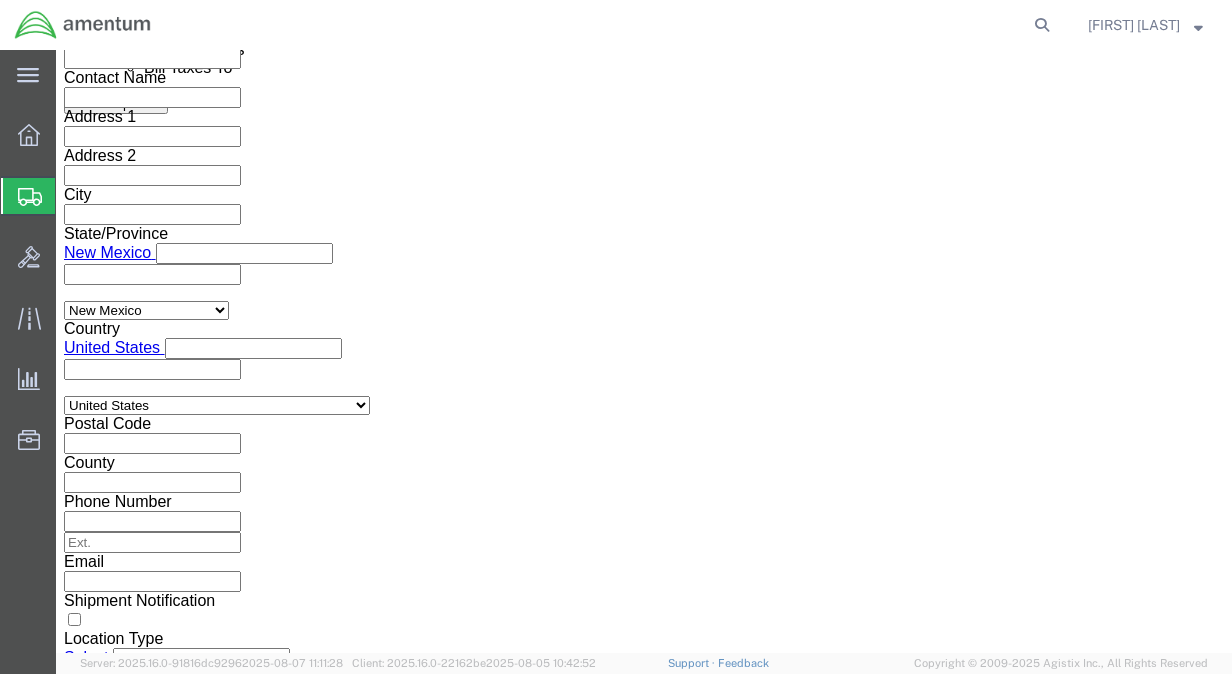 scroll, scrollTop: 1319, scrollLeft: 0, axis: vertical 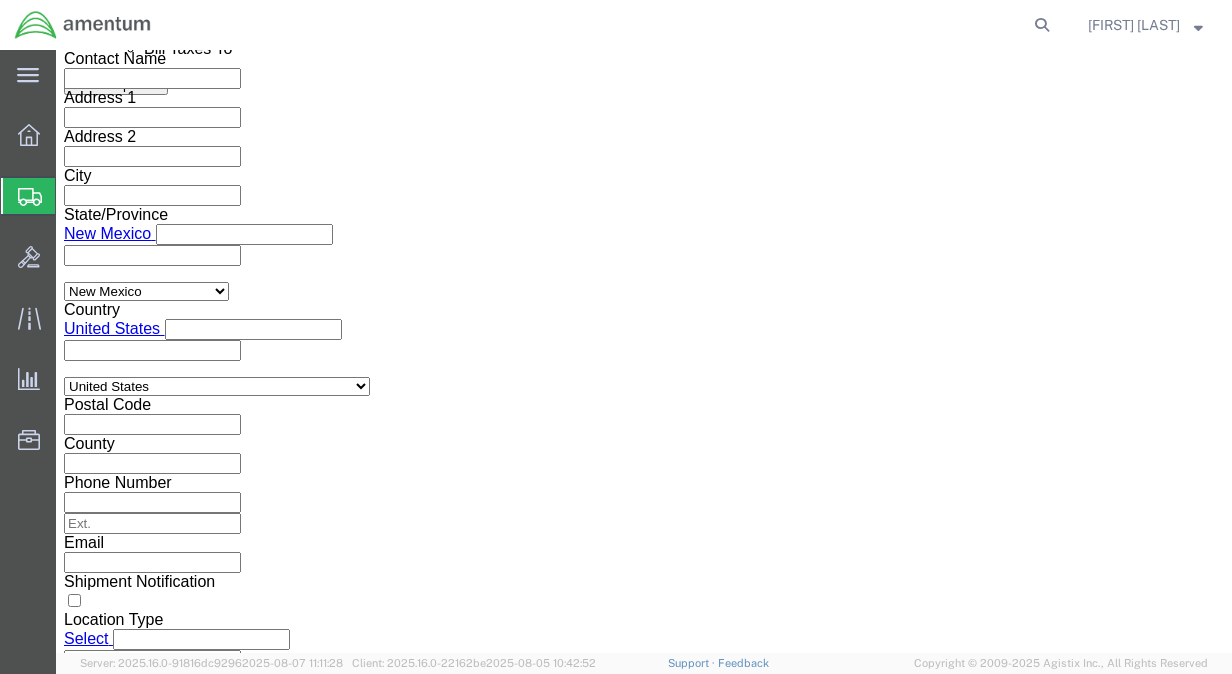 click on "Continue" 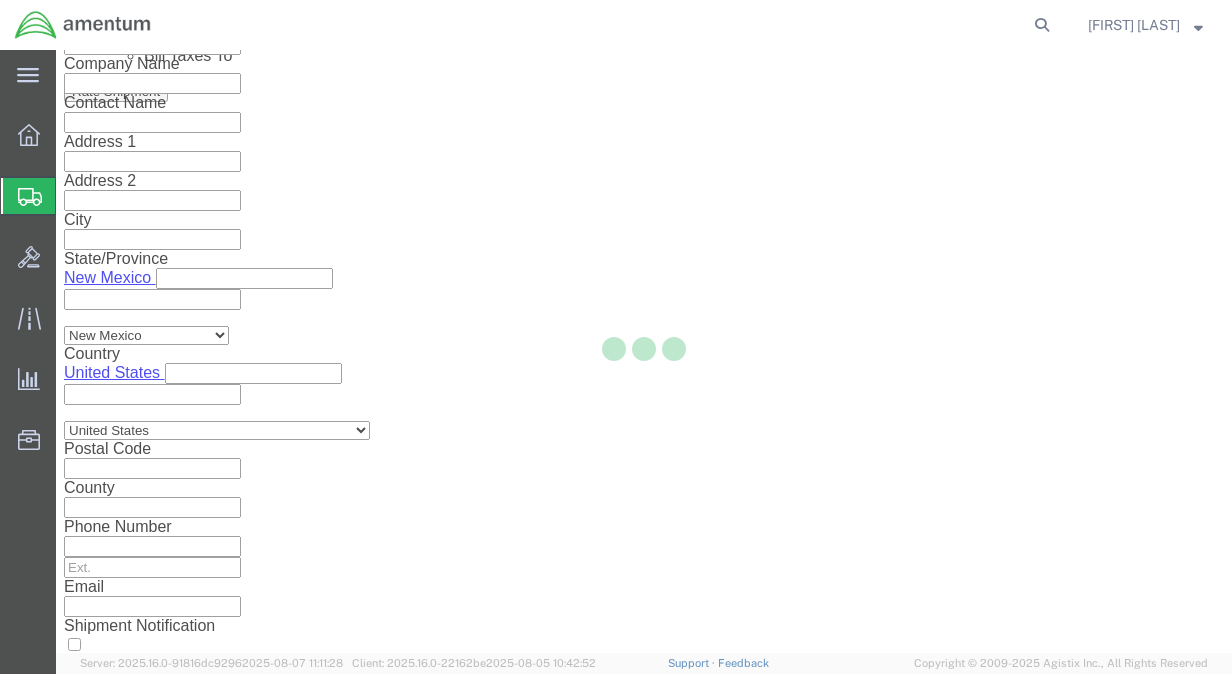 scroll, scrollTop: 68, scrollLeft: 0, axis: vertical 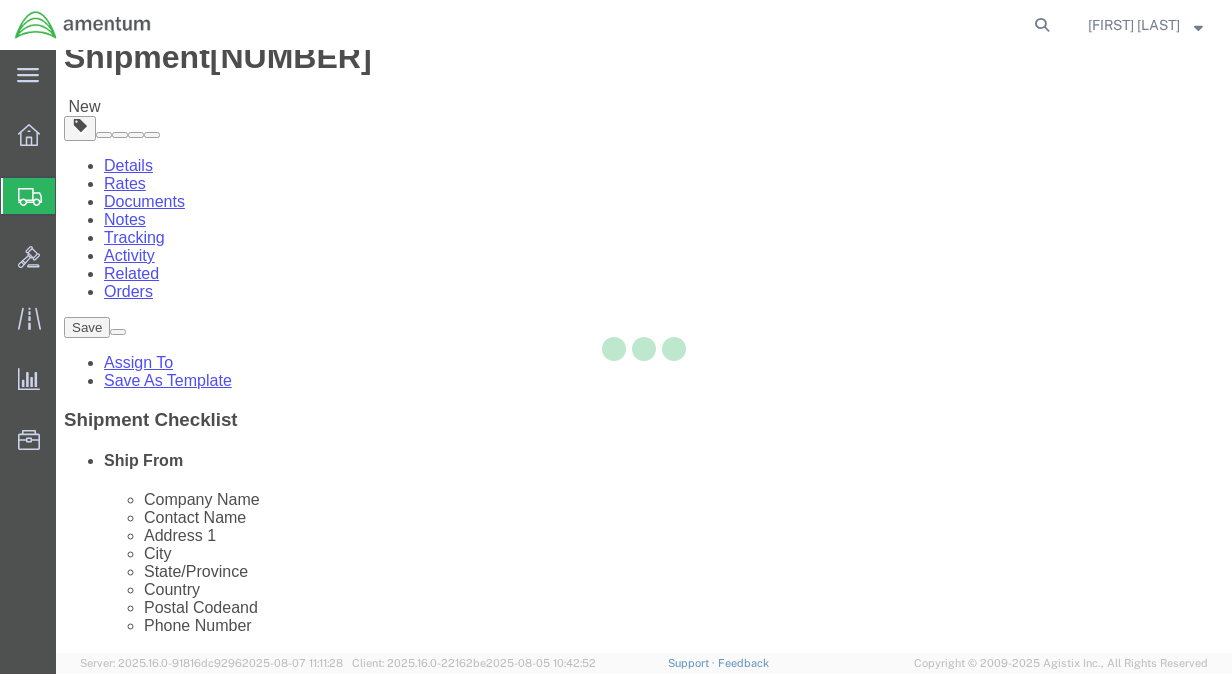 select on "CBOX" 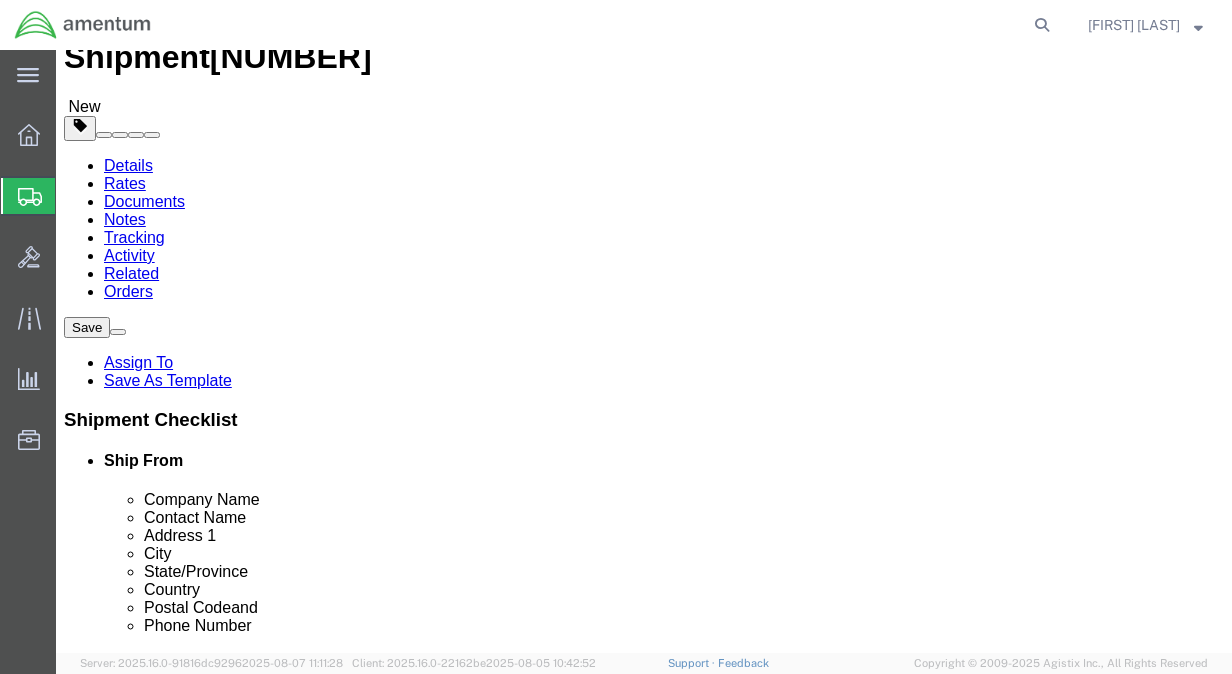 click 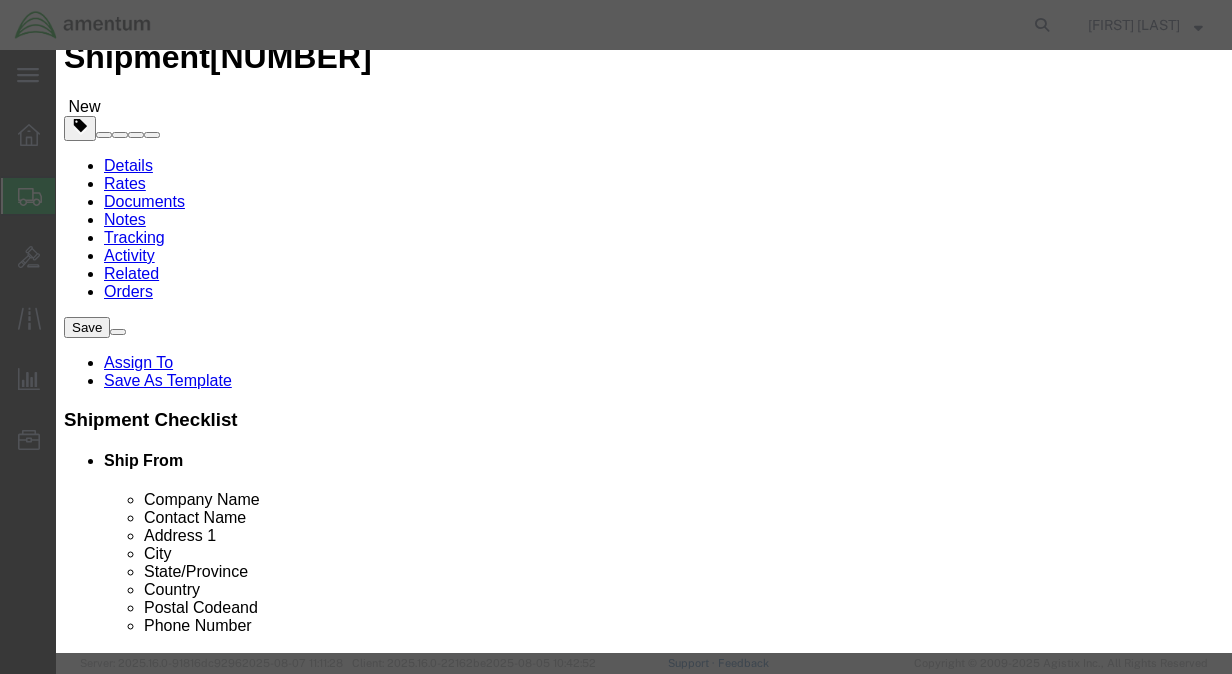 click 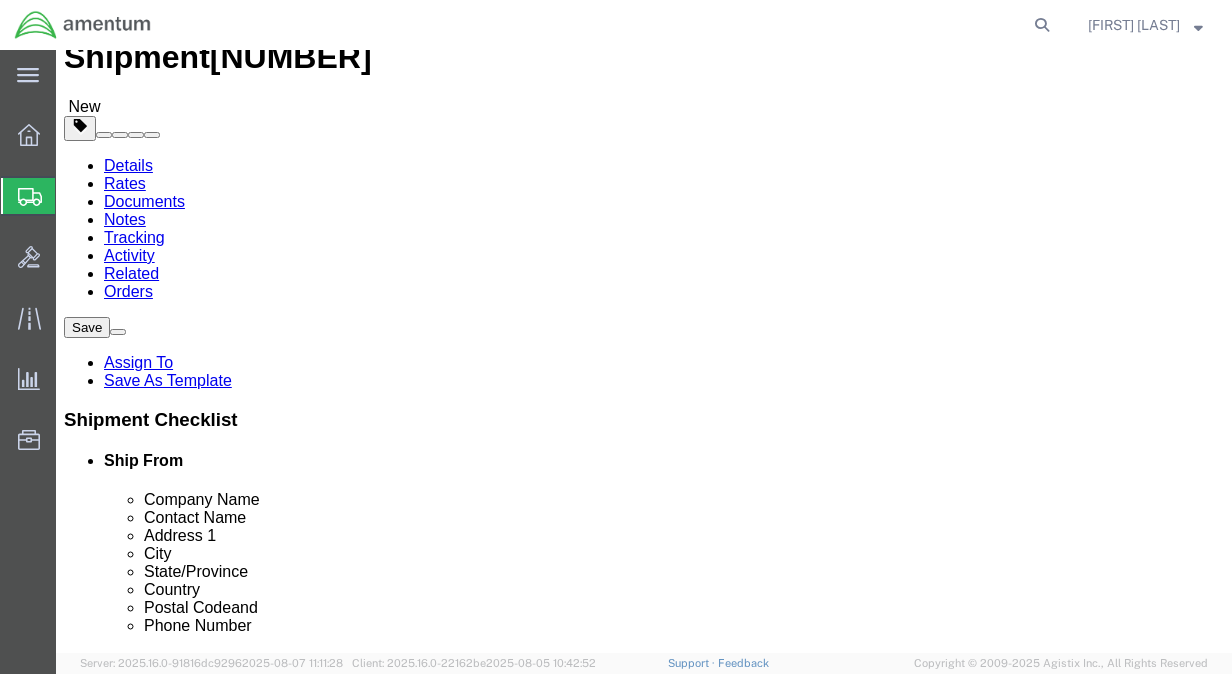 click on "Rate Shipment" 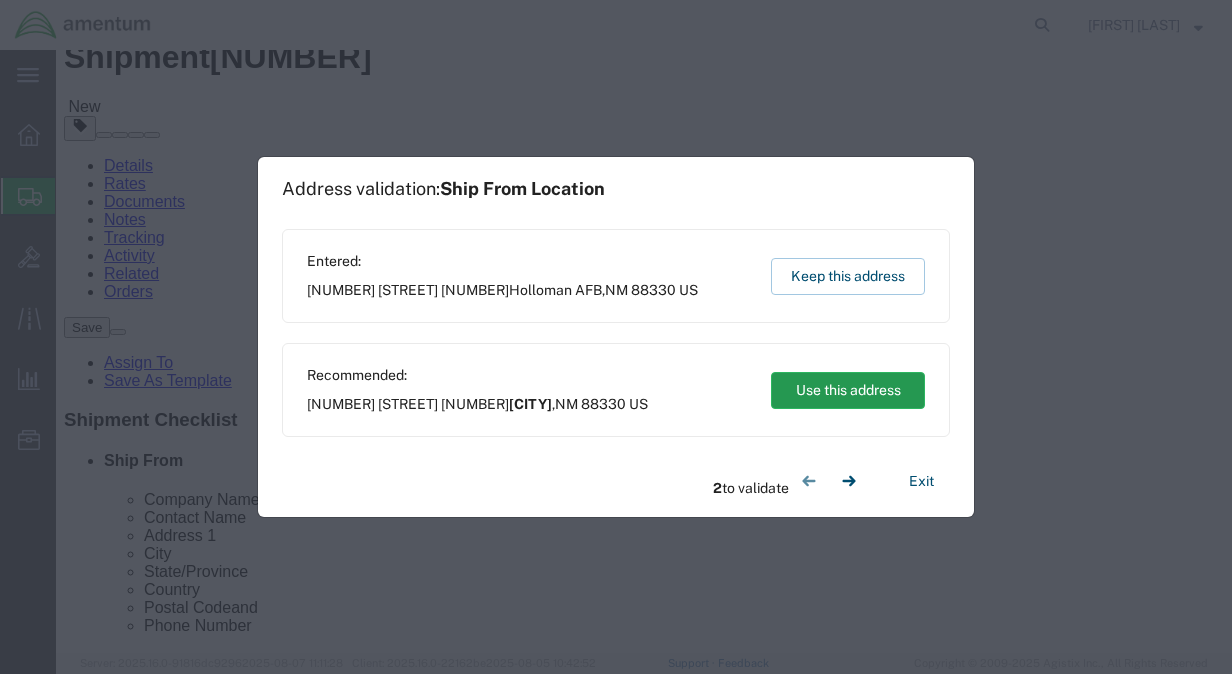click on "Use this address" 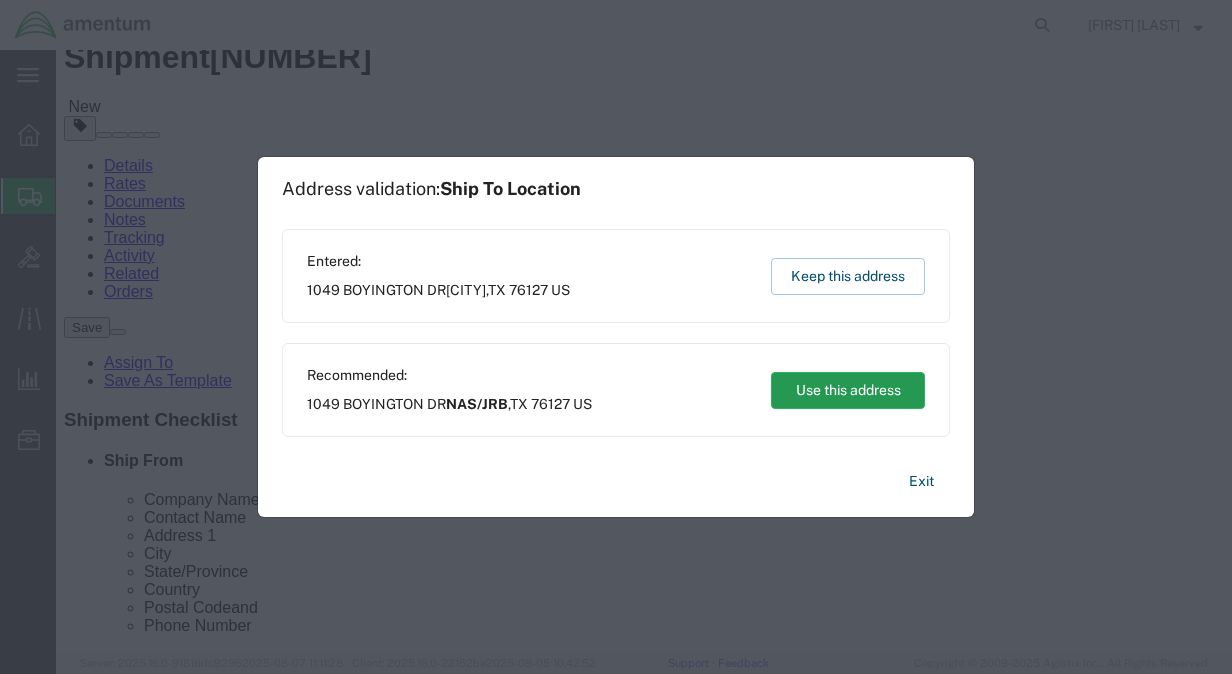 click on "Use this address" 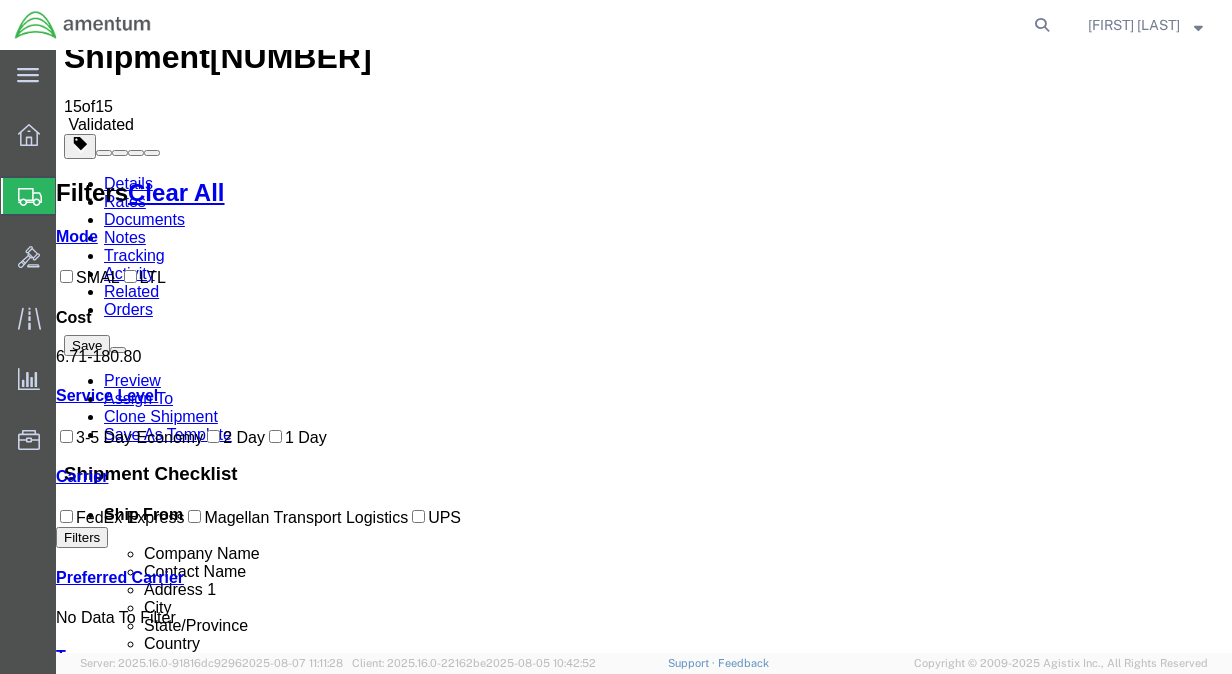 click on "Ground" at bounding box center [343, 1565] 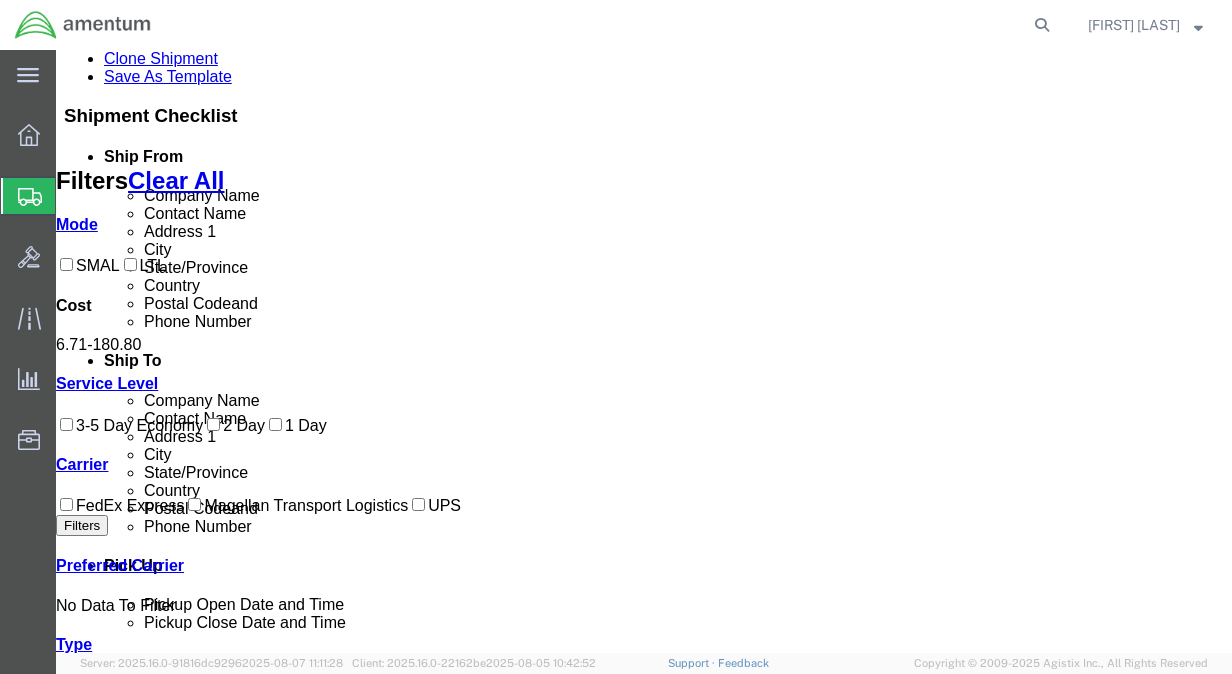 scroll, scrollTop: 0, scrollLeft: 0, axis: both 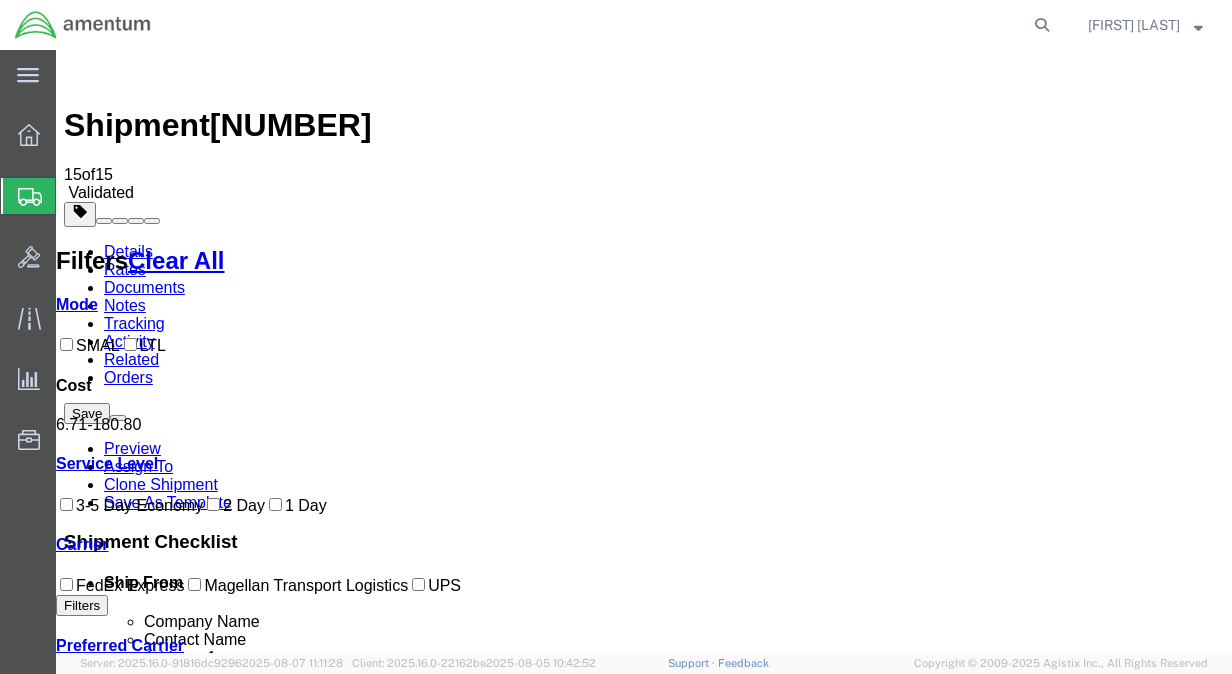 click on "Book" at bounding box center (948, 1782) 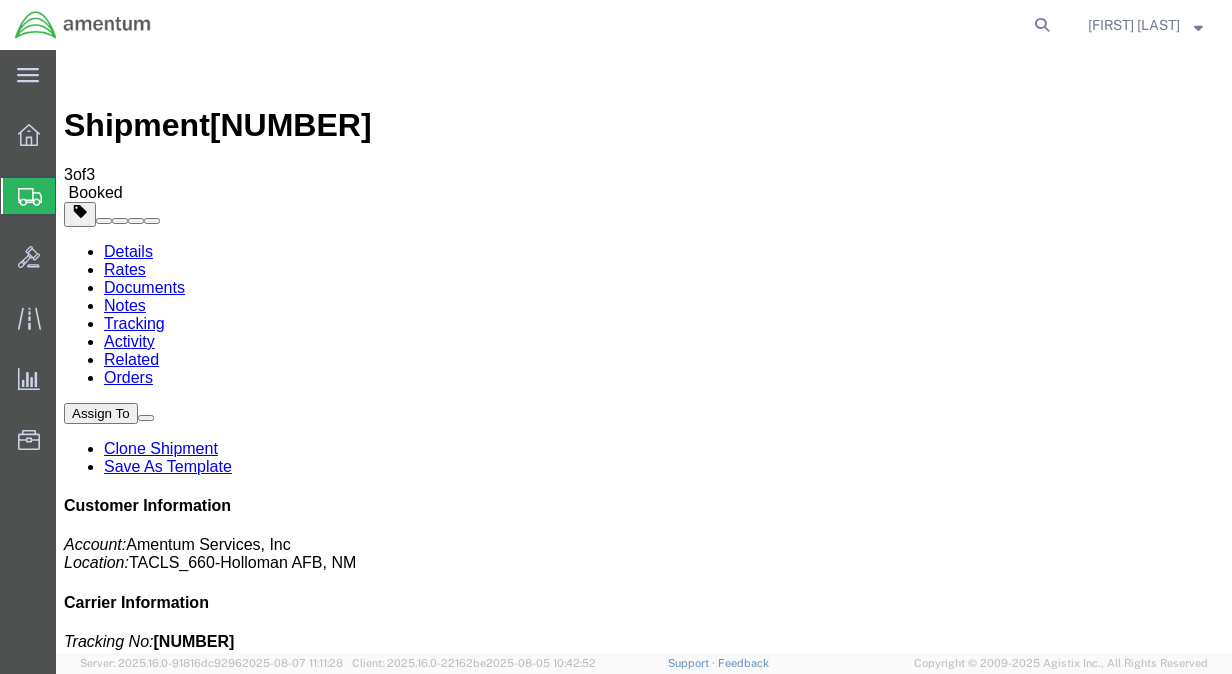 click on "Shipping Label Laser" at bounding box center [168, 1814] 